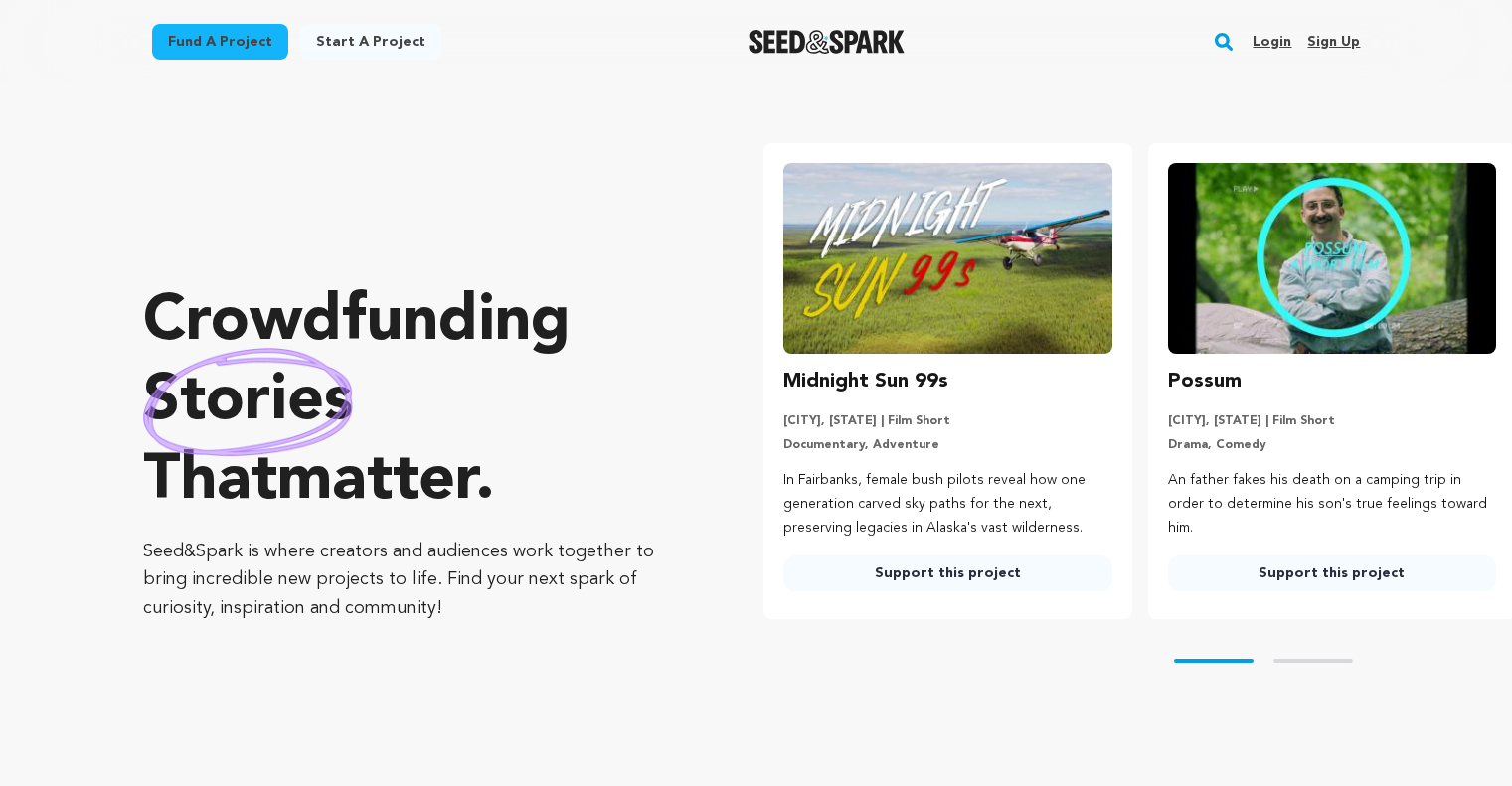 scroll, scrollTop: 0, scrollLeft: 0, axis: both 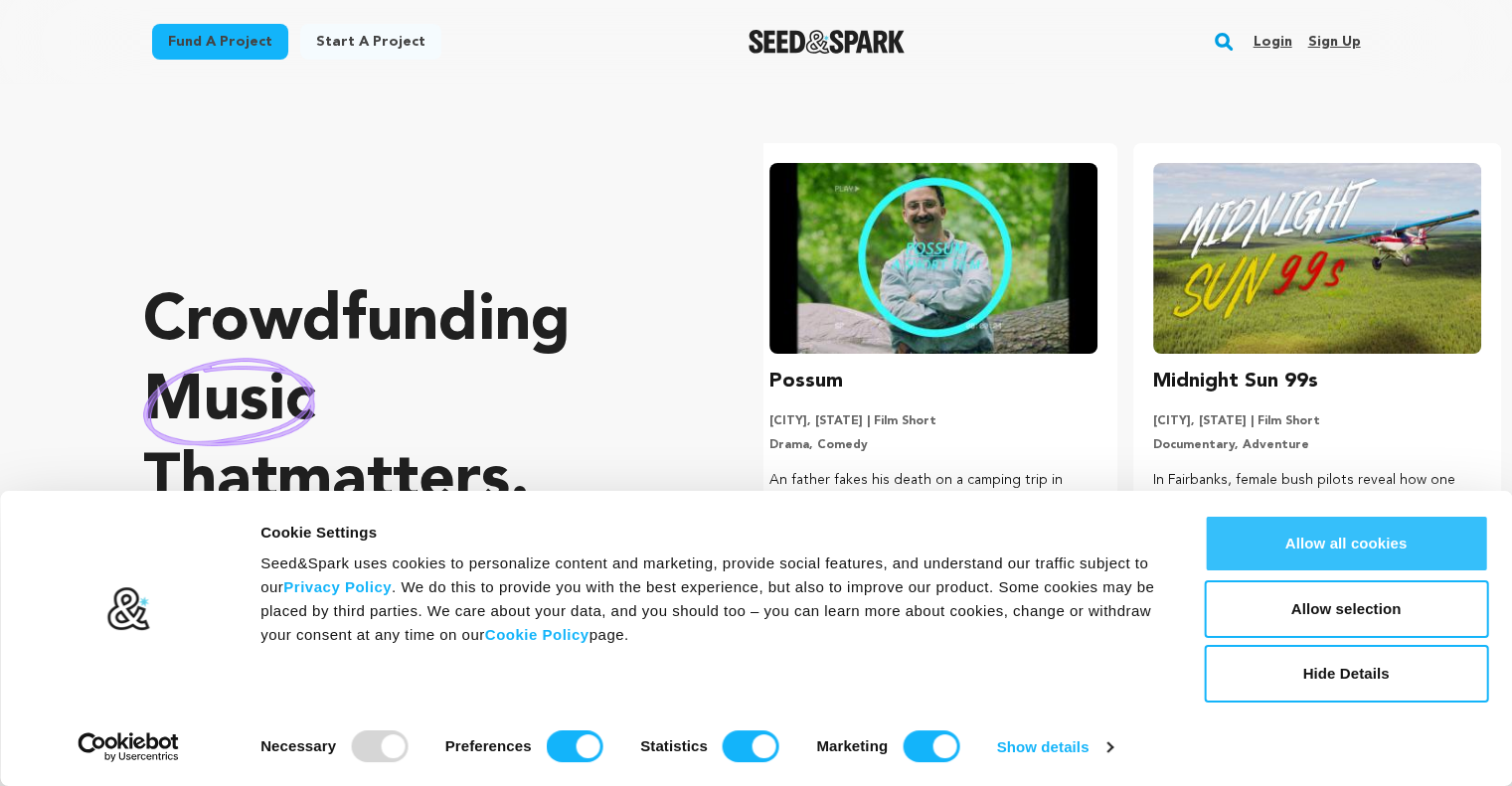 click on "Allow all cookies" at bounding box center (1346, 544) 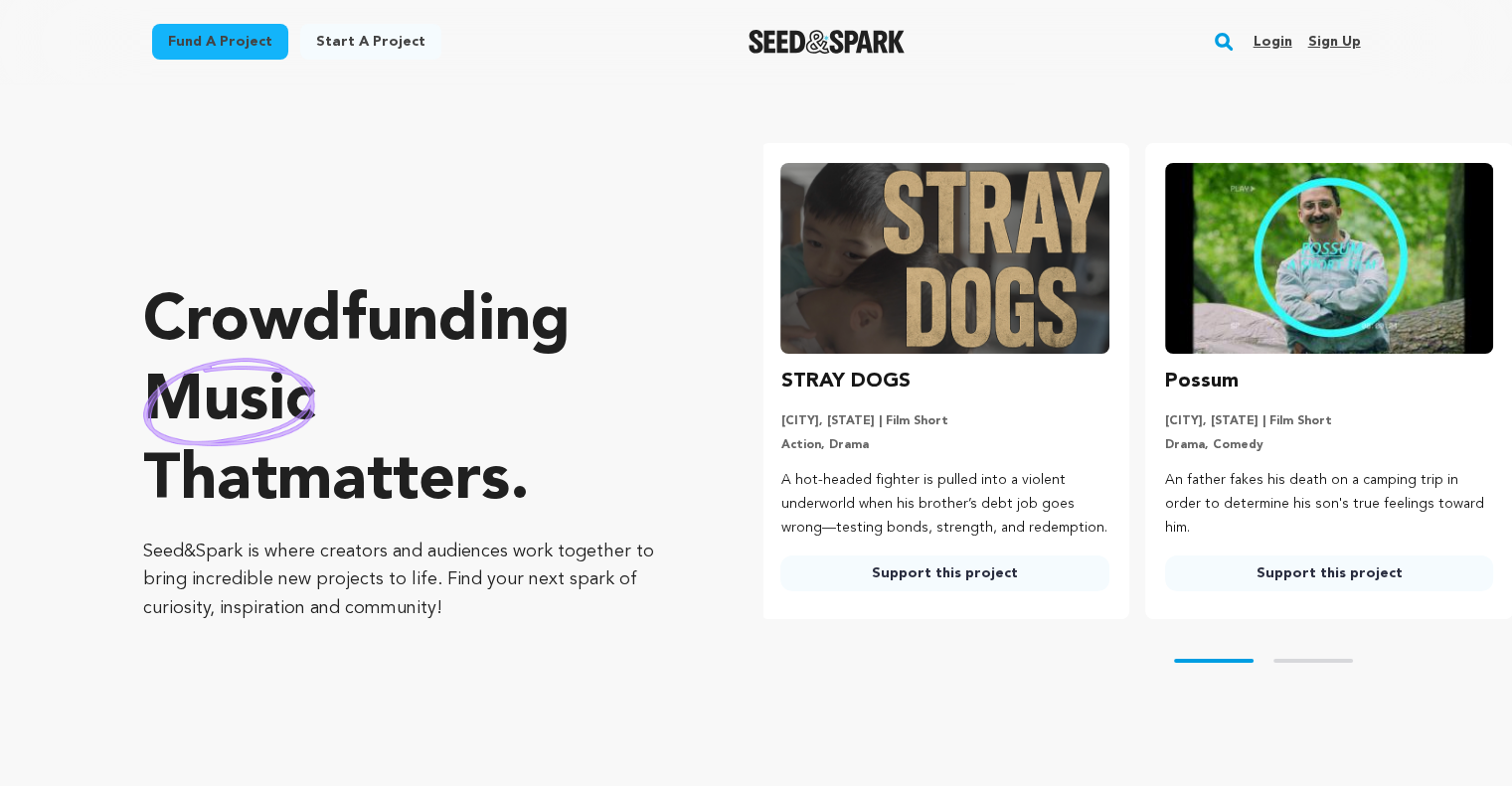 scroll, scrollTop: 0, scrollLeft: 0, axis: both 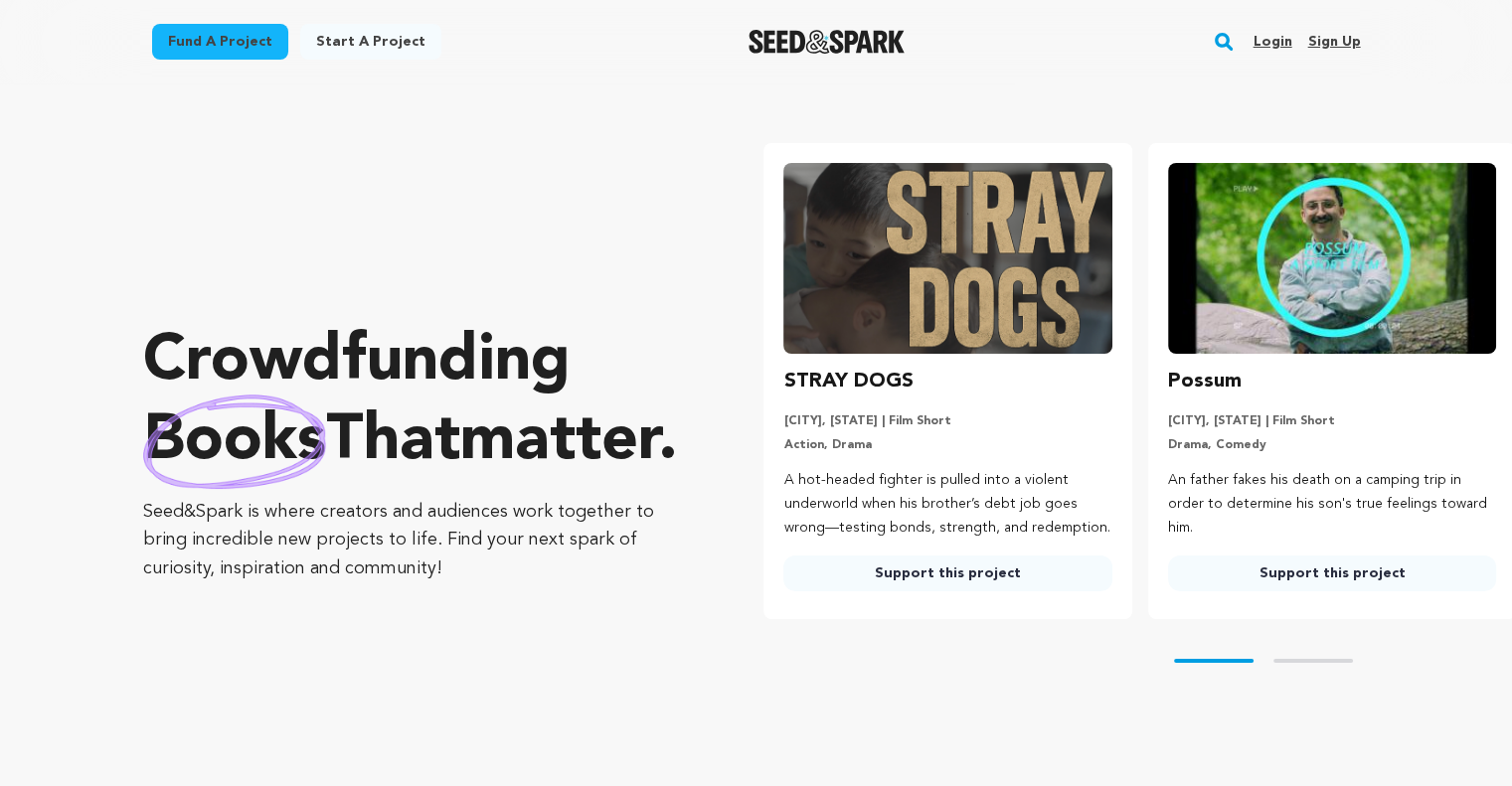 click 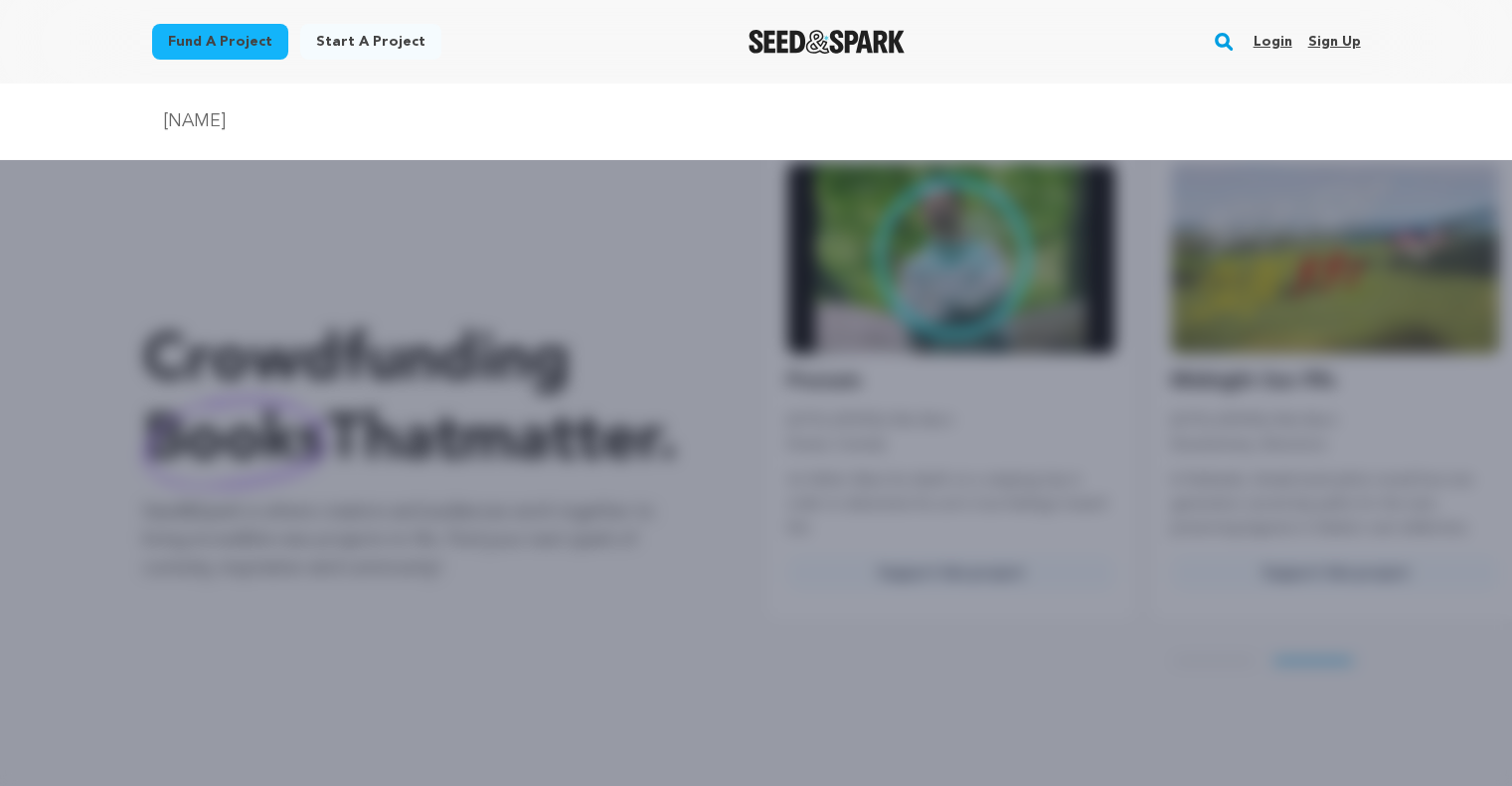 scroll, scrollTop: 0, scrollLeft: 399, axis: horizontal 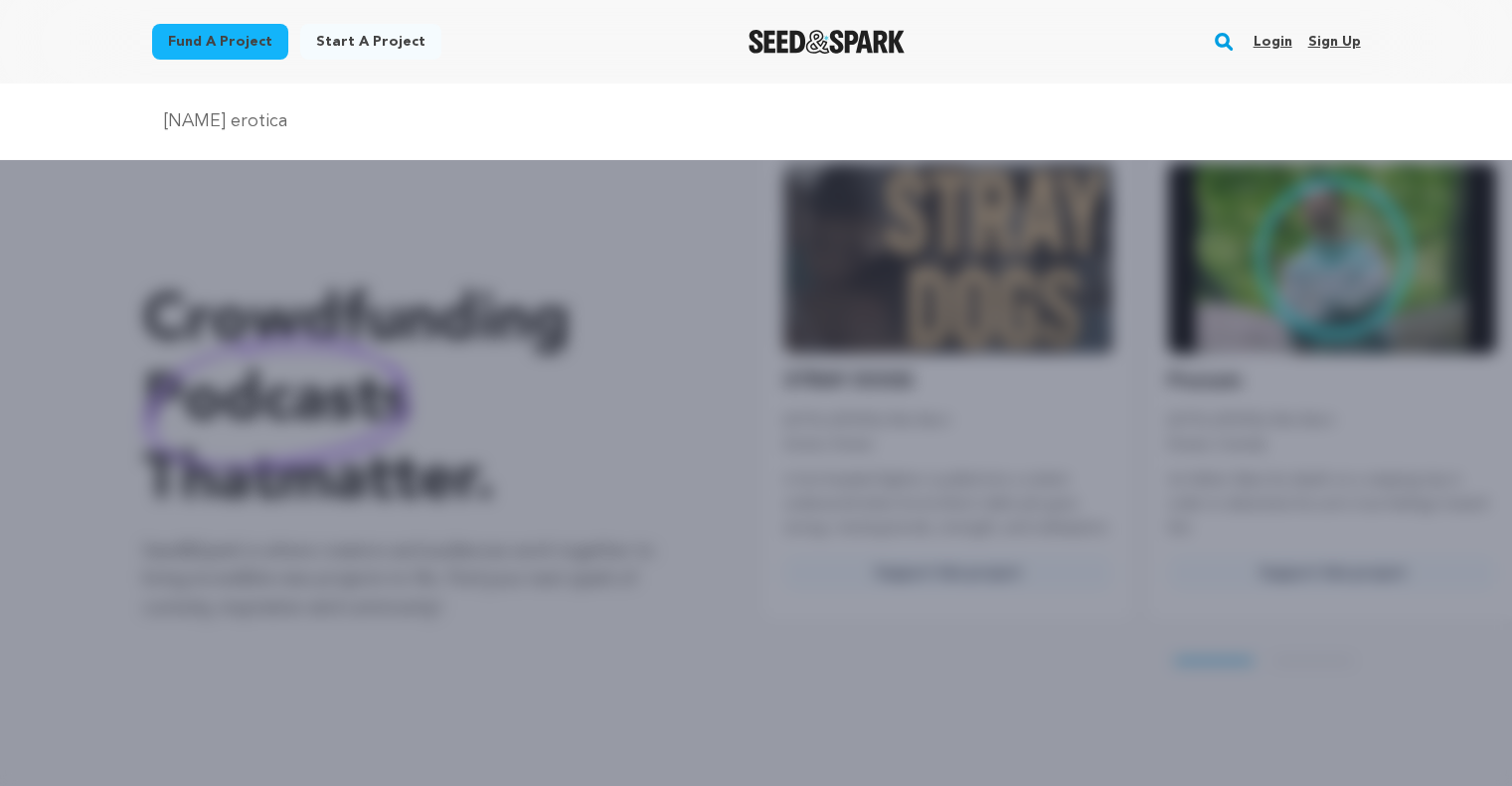type on "ericas erotica" 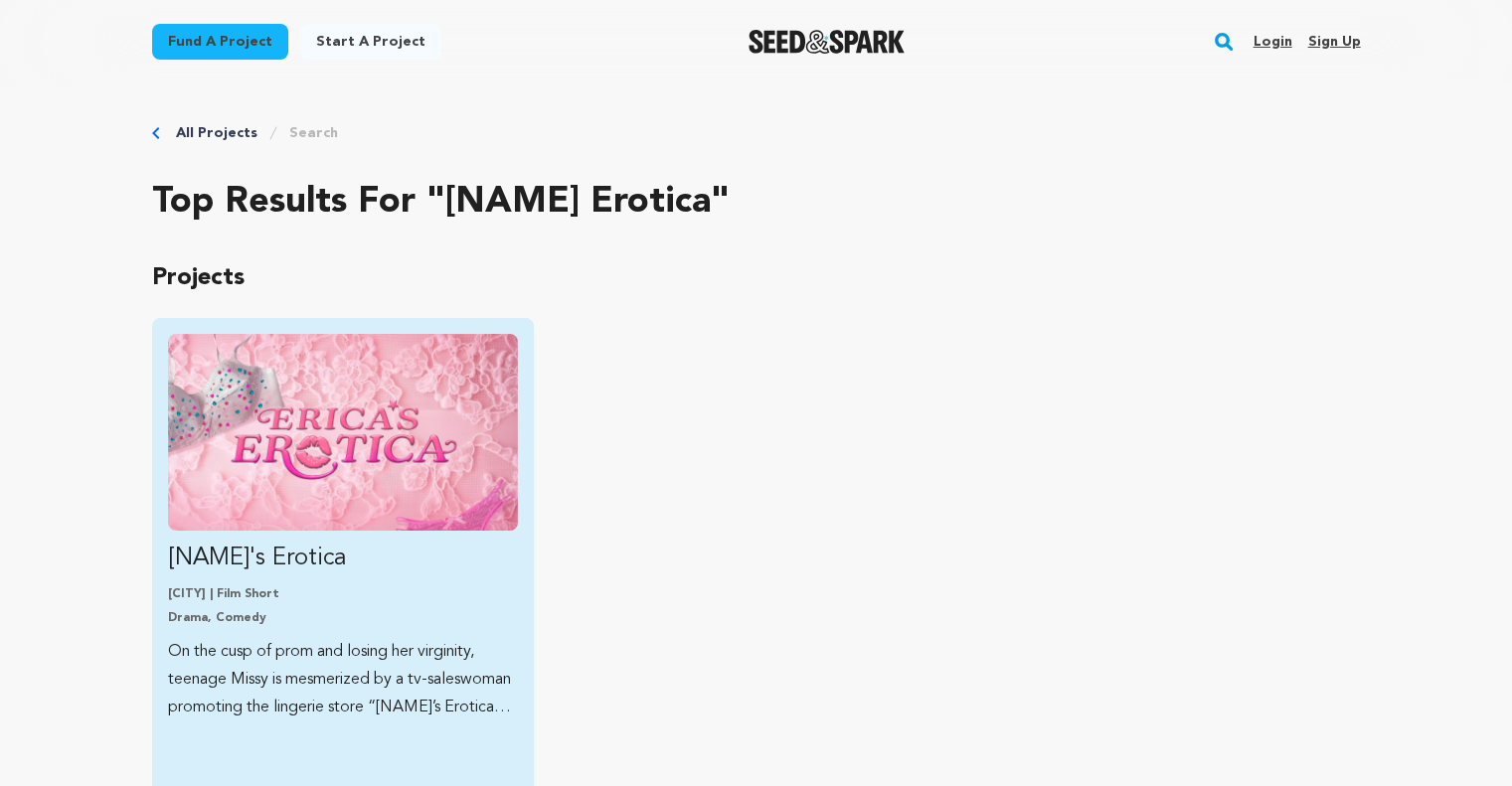 click at bounding box center (343, 432) 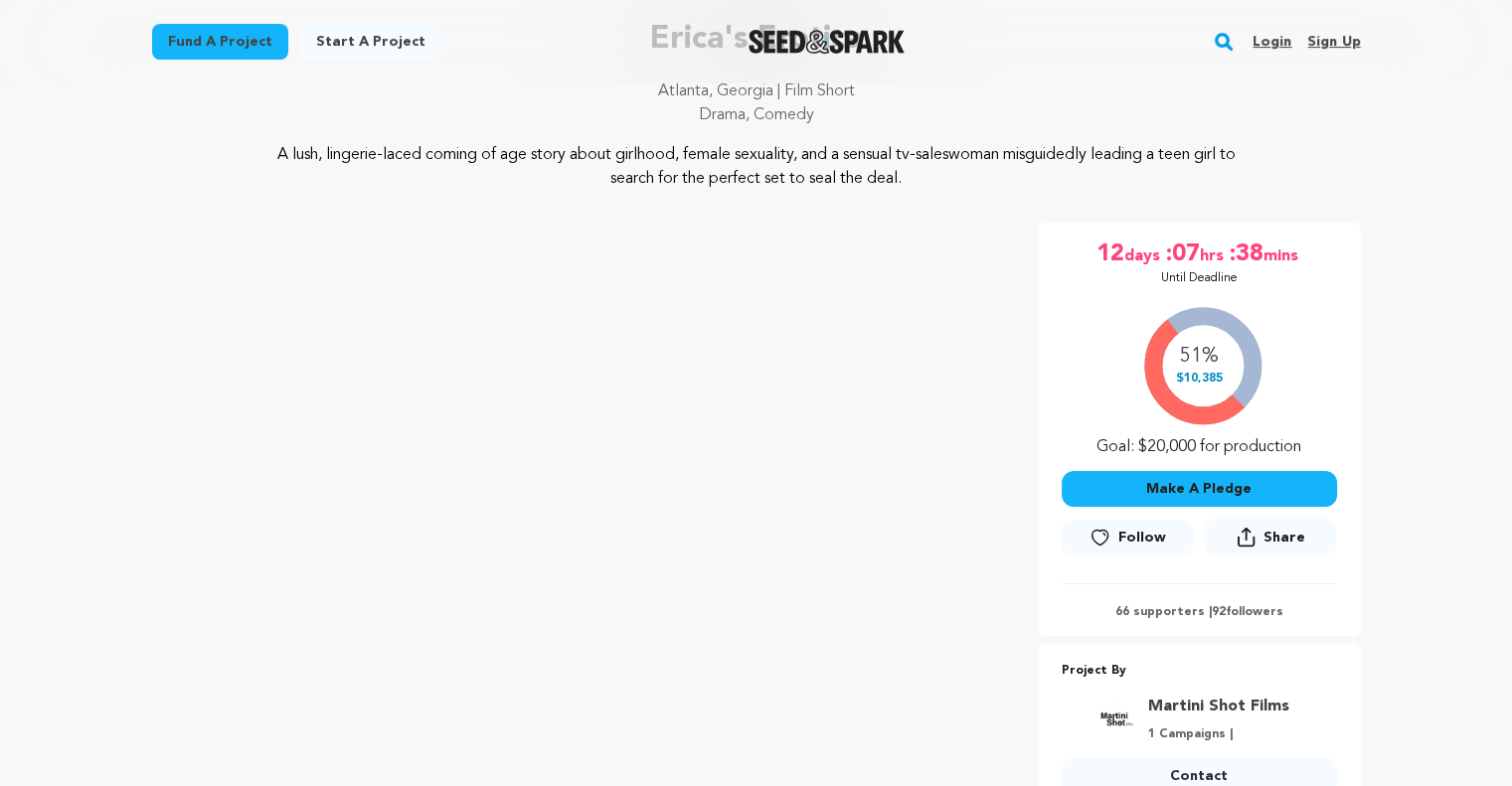 scroll, scrollTop: 0, scrollLeft: 0, axis: both 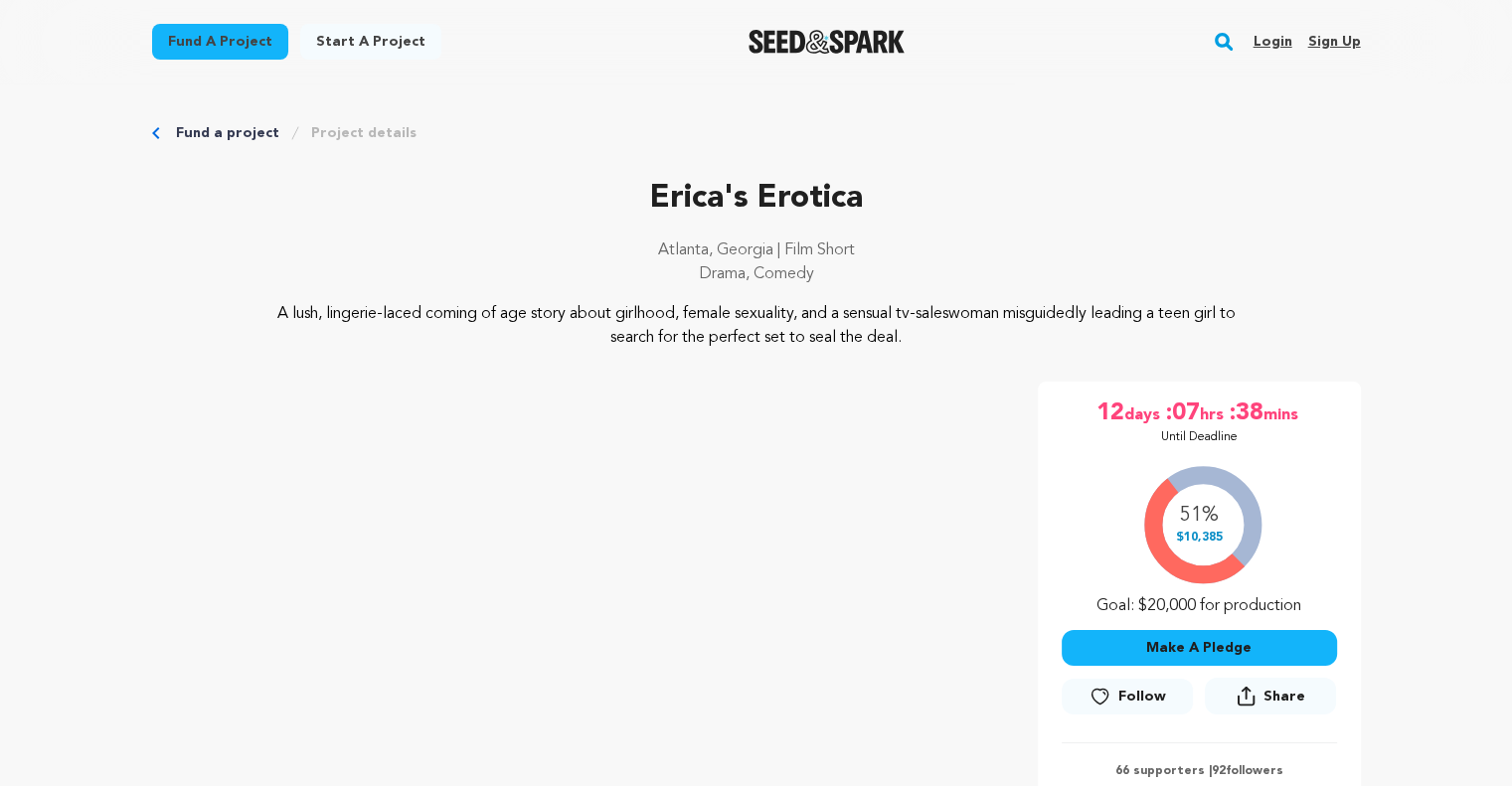 click 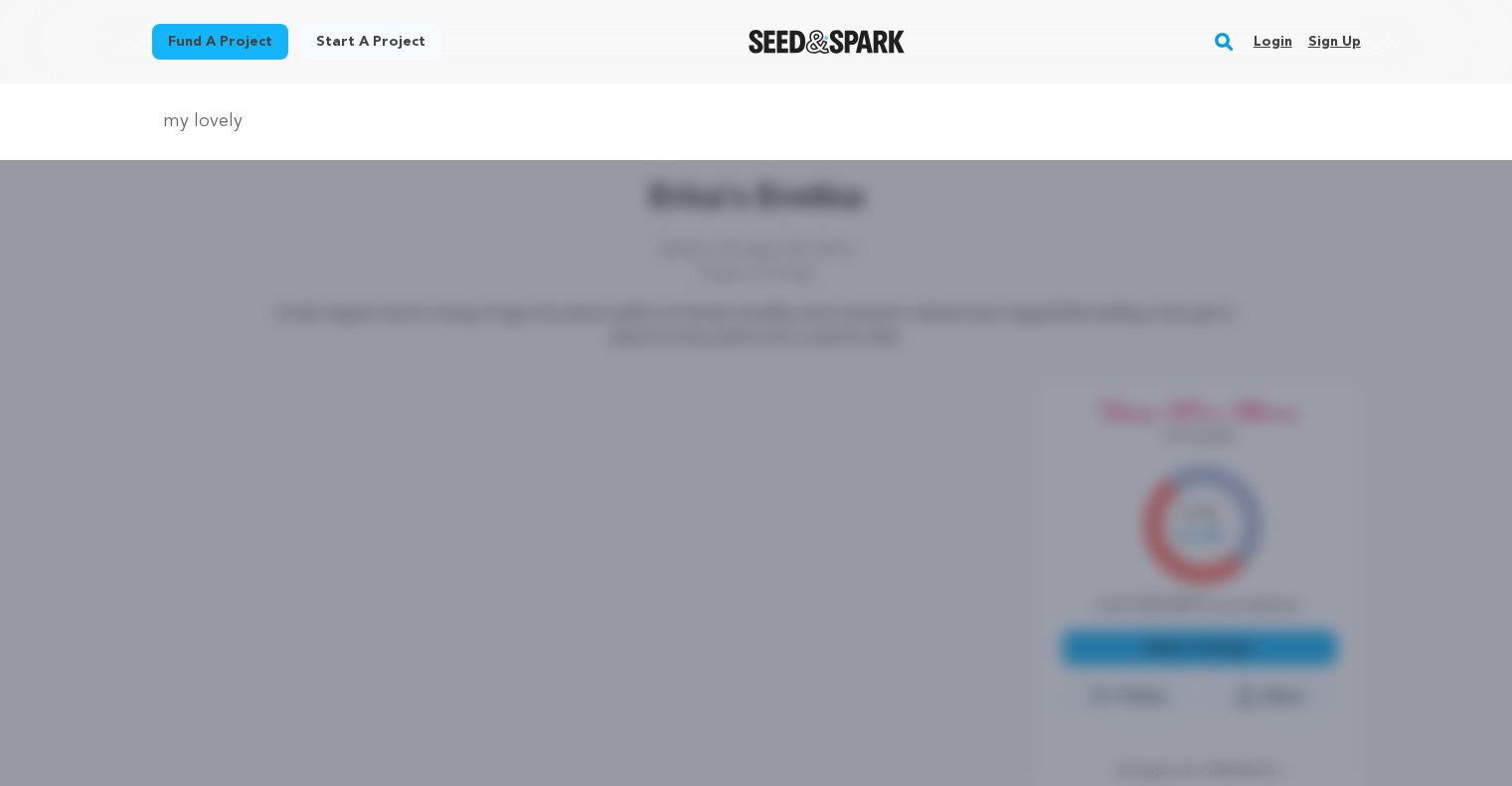 type on "my lovely" 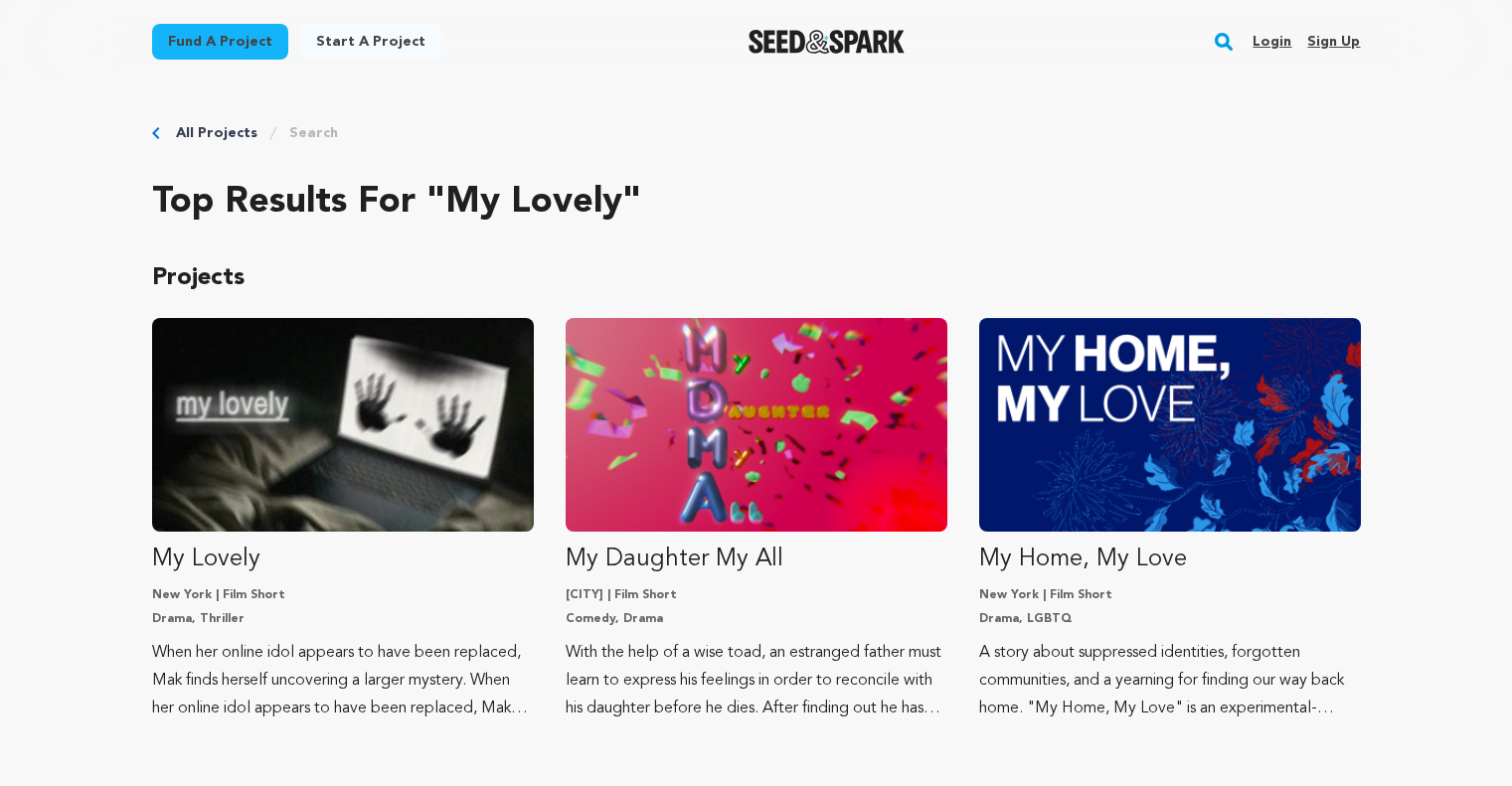 scroll, scrollTop: 0, scrollLeft: 0, axis: both 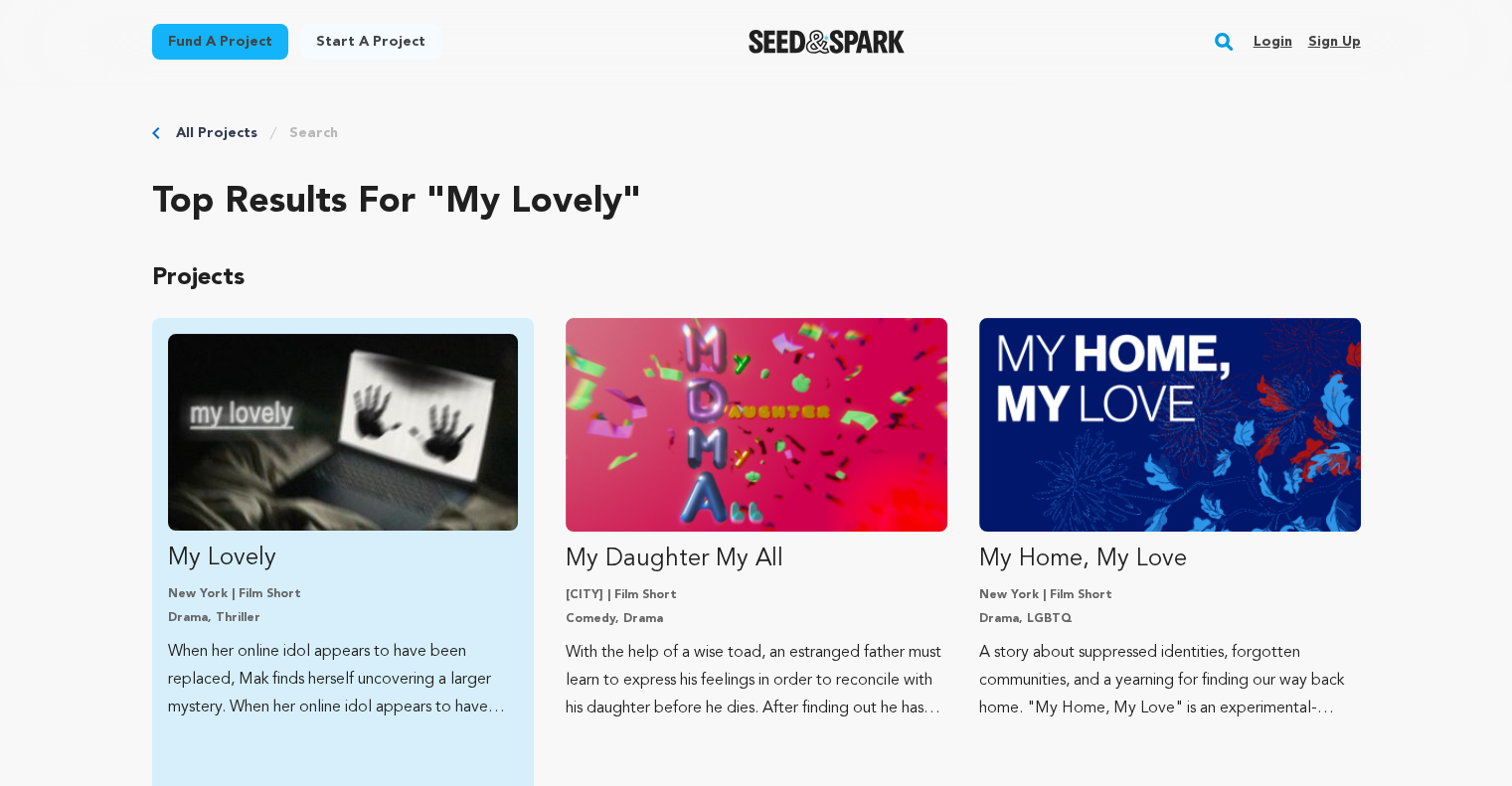 click at bounding box center (343, 432) 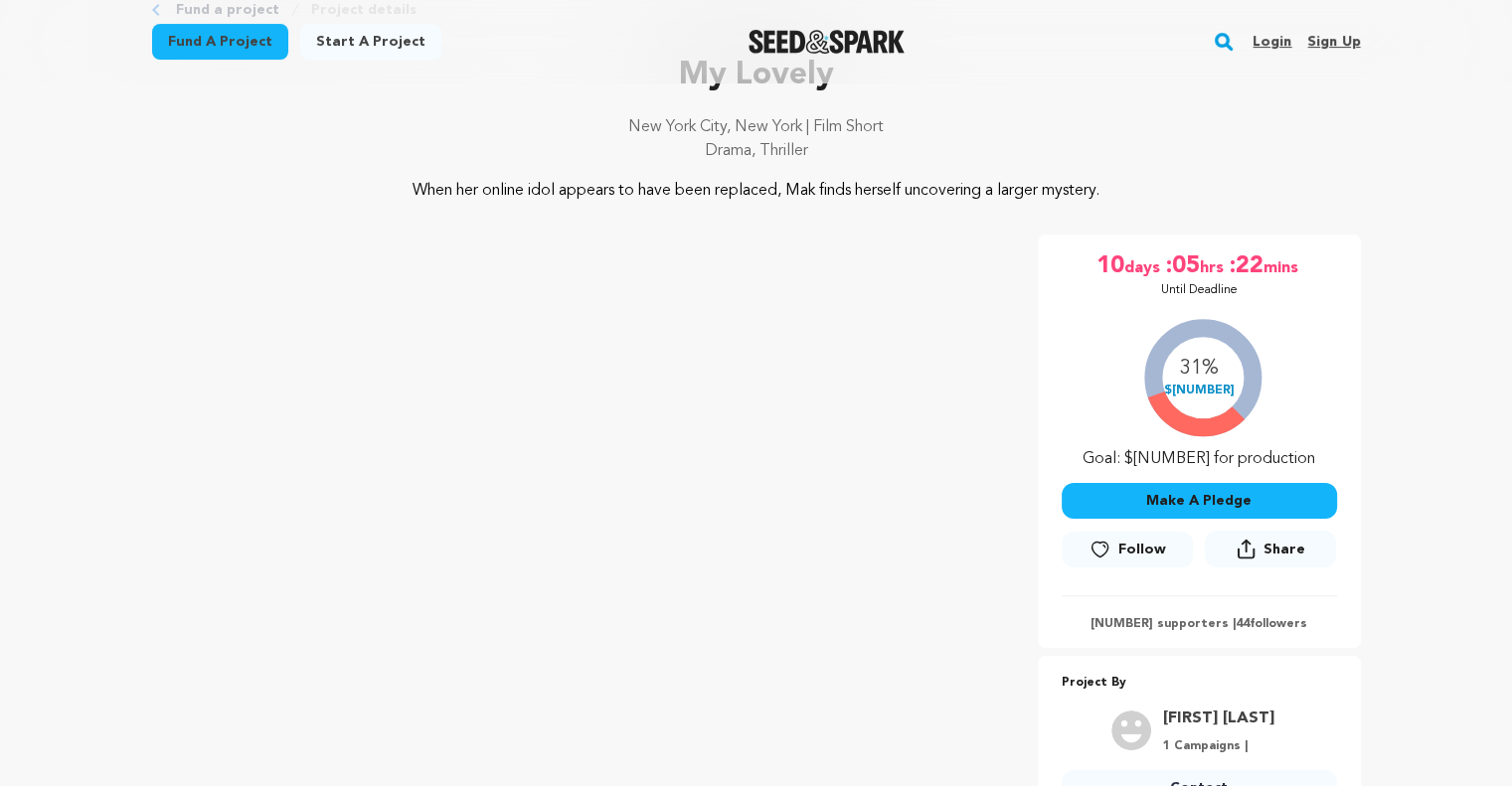 scroll, scrollTop: 0, scrollLeft: 0, axis: both 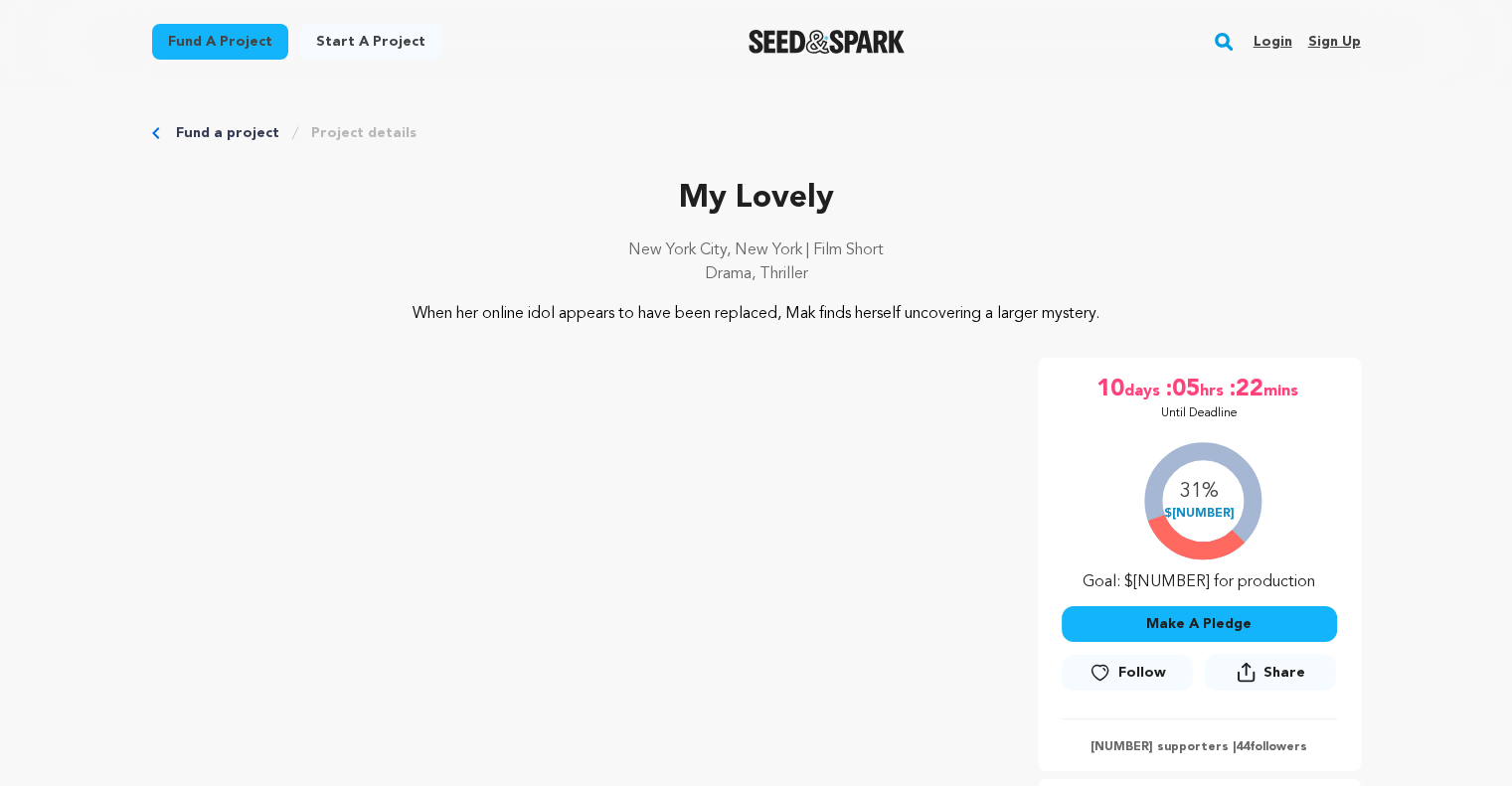 click on "Fund a project
Project details" at bounding box center [756, 133] 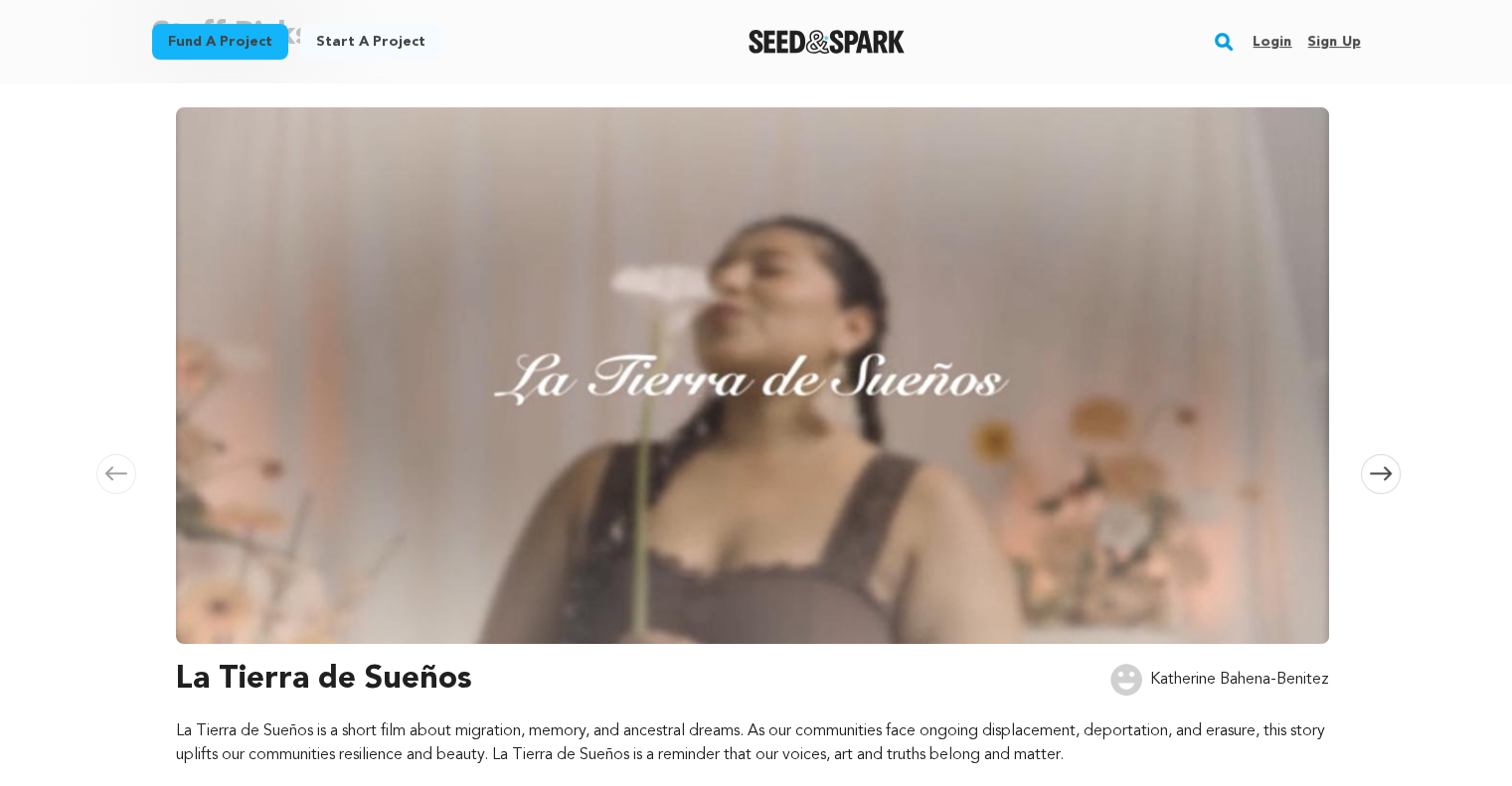 scroll, scrollTop: 226, scrollLeft: 0, axis: vertical 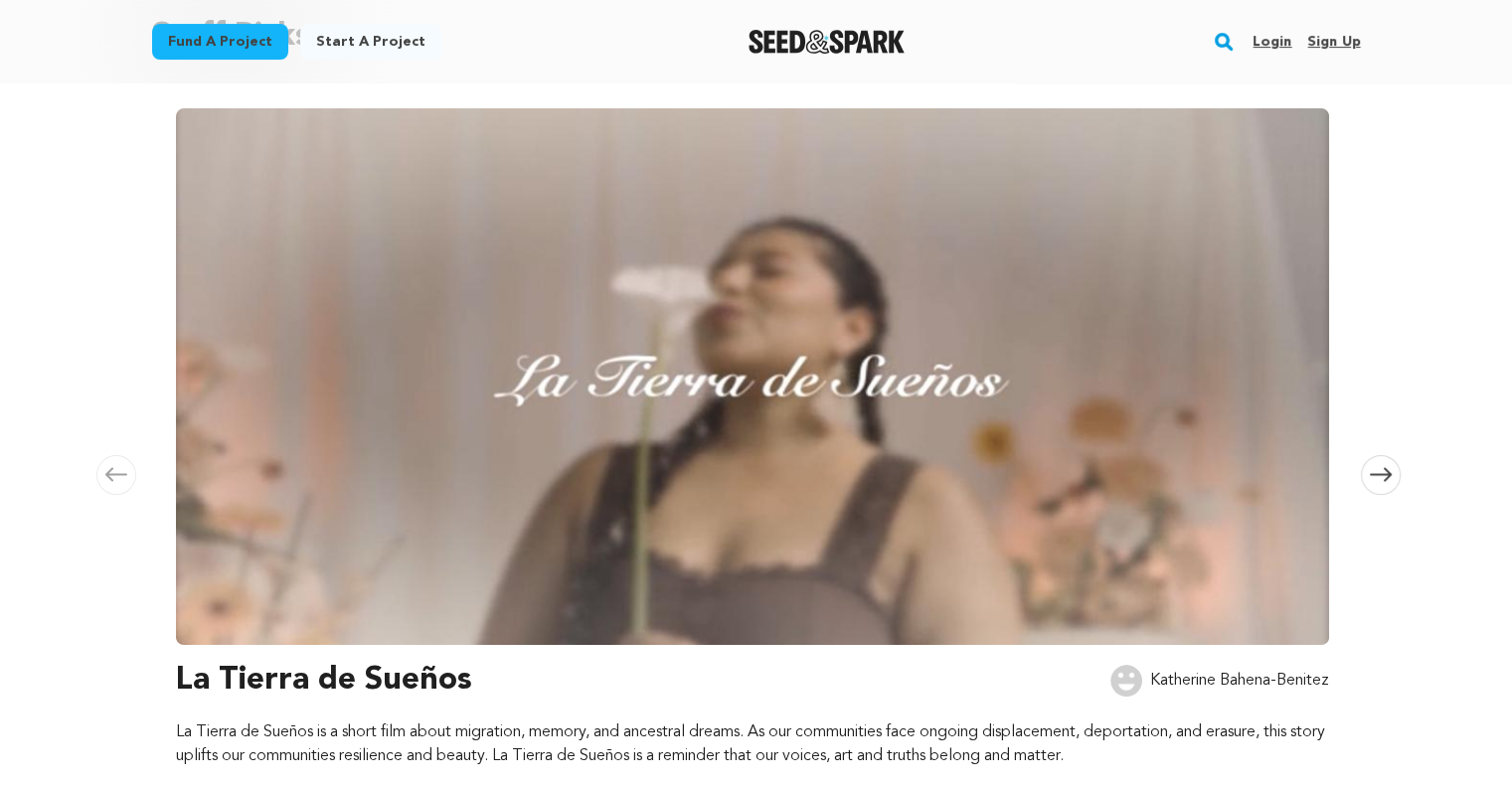 click 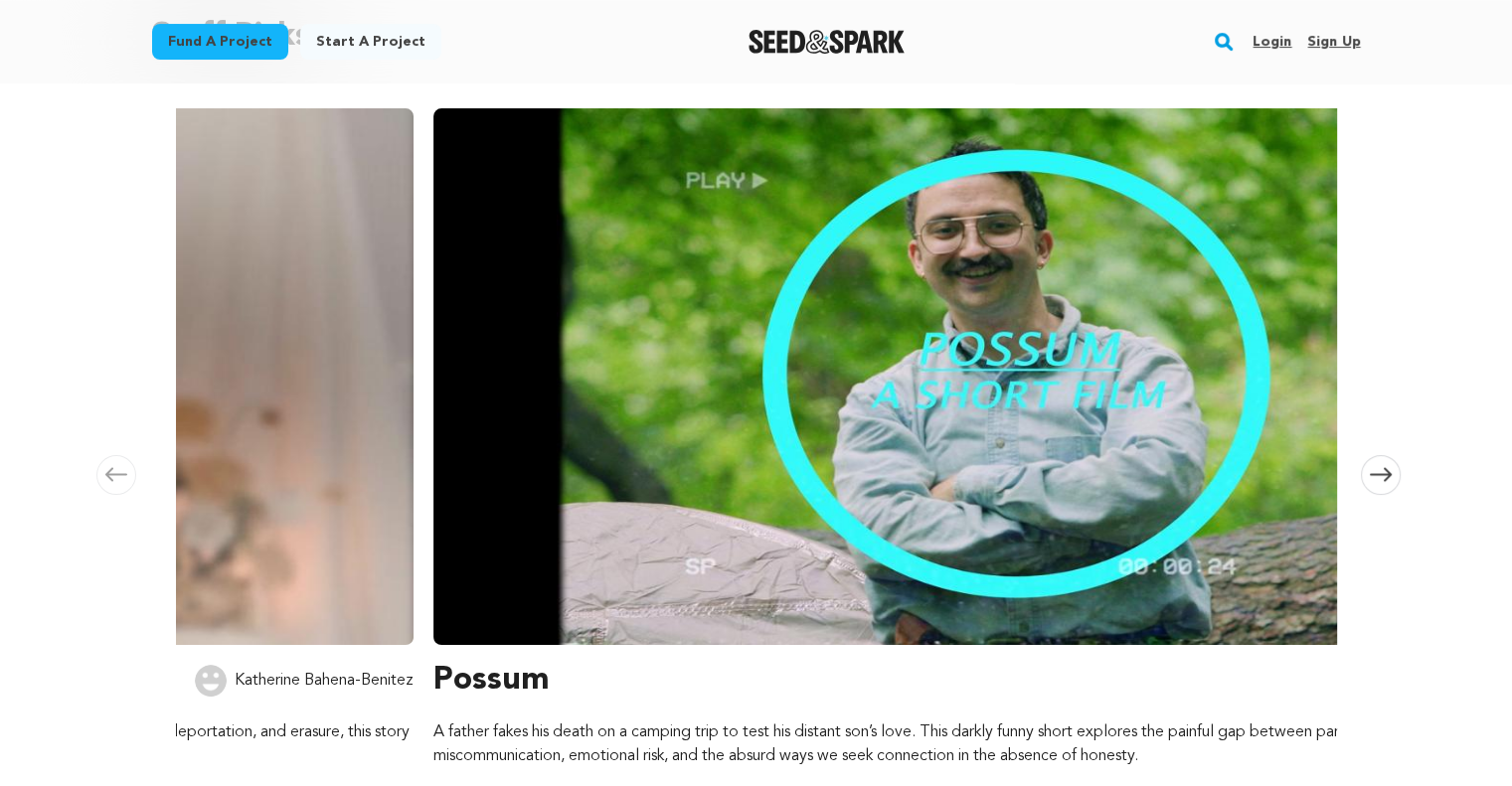 scroll, scrollTop: 0, scrollLeft: 1173, axis: horizontal 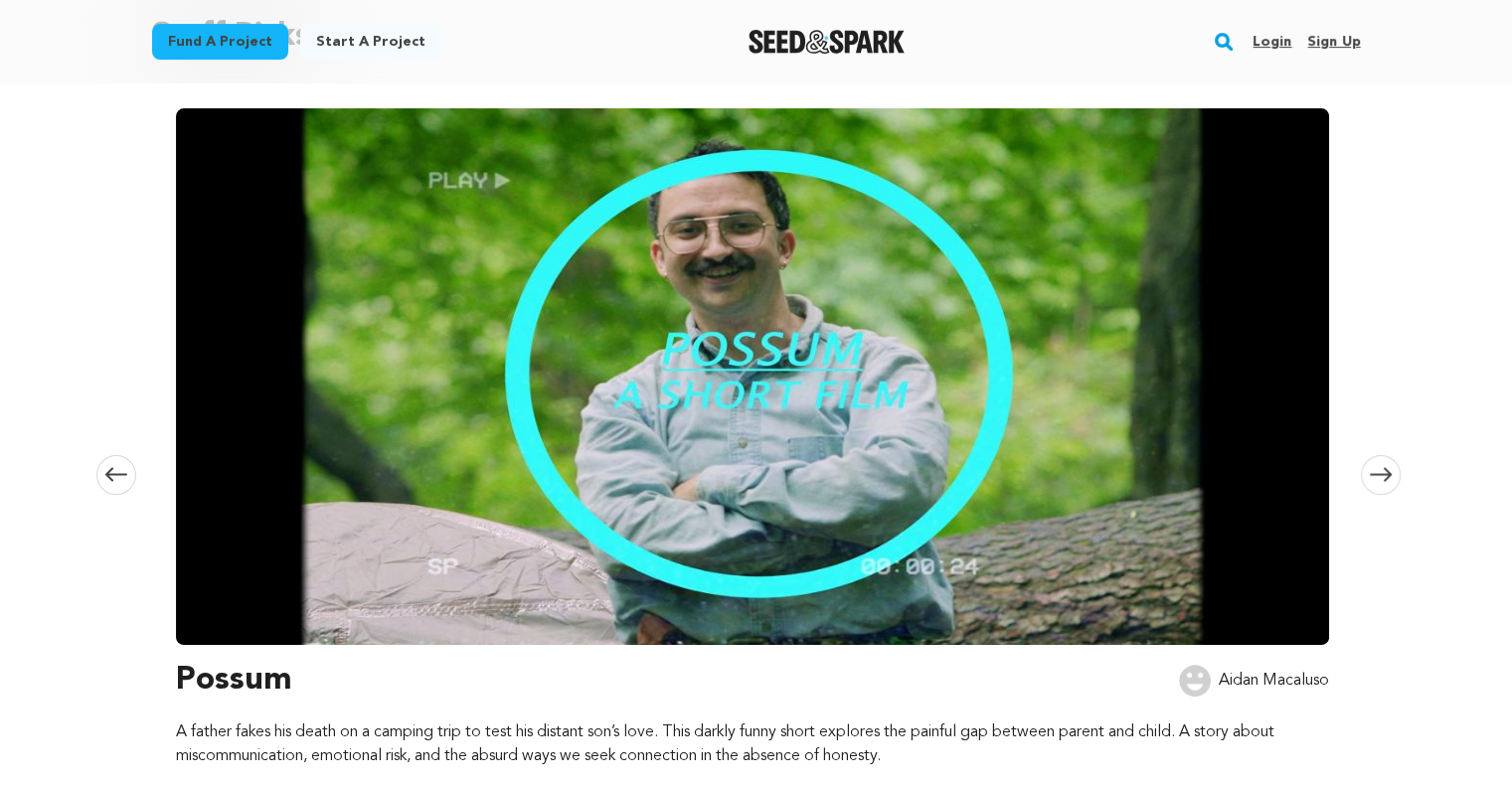 click 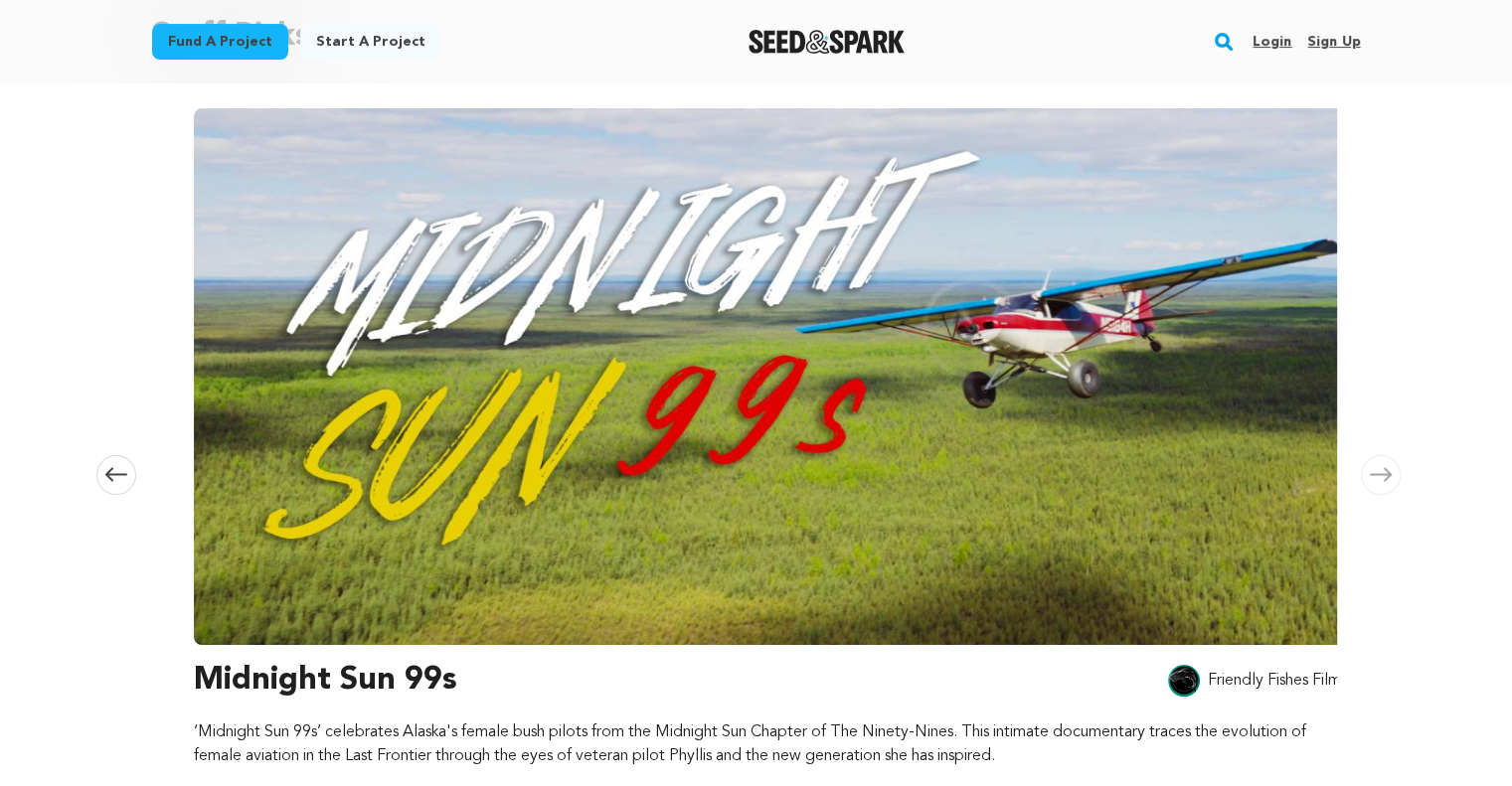scroll, scrollTop: 0, scrollLeft: 2346, axis: horizontal 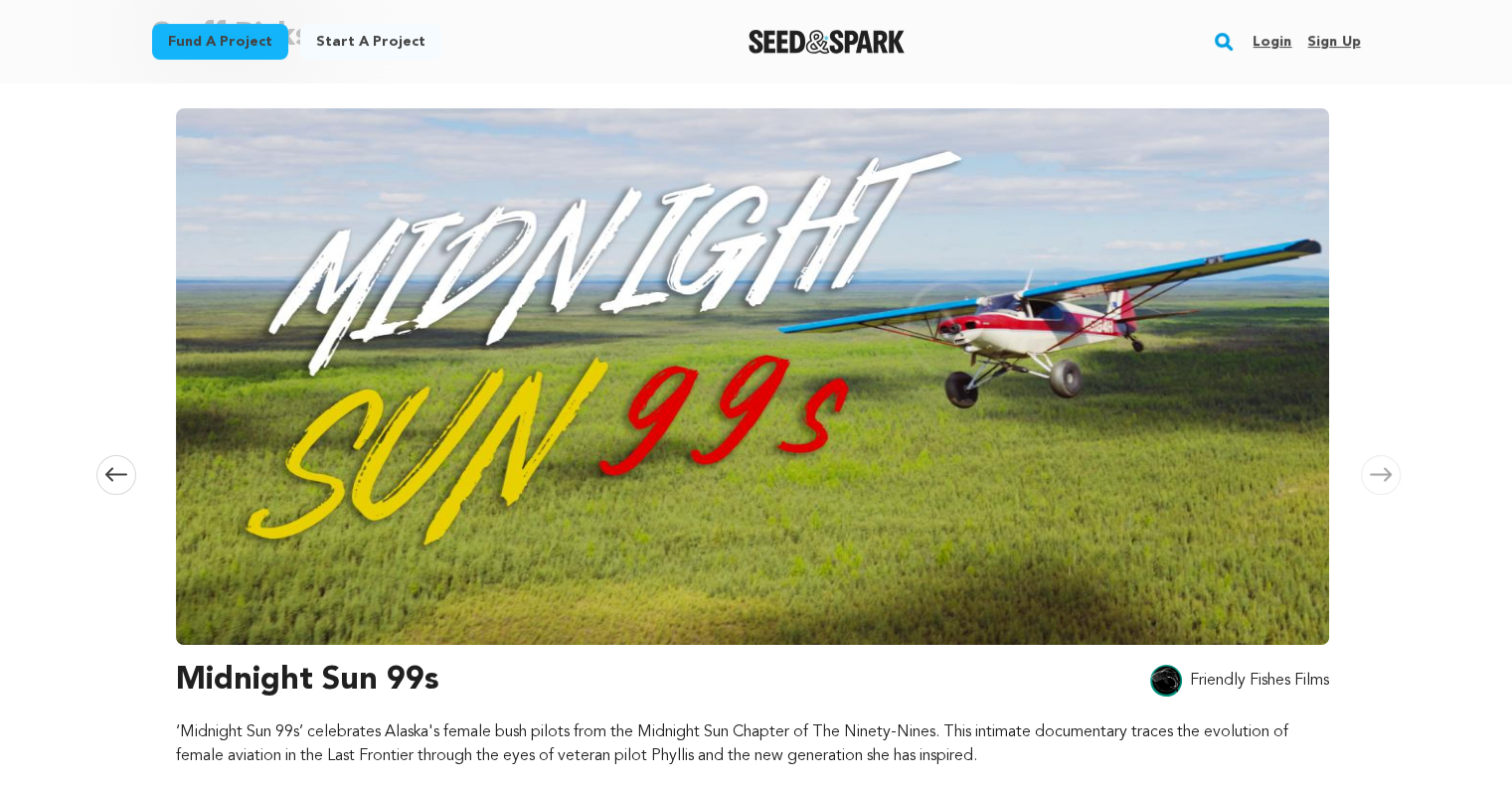 click 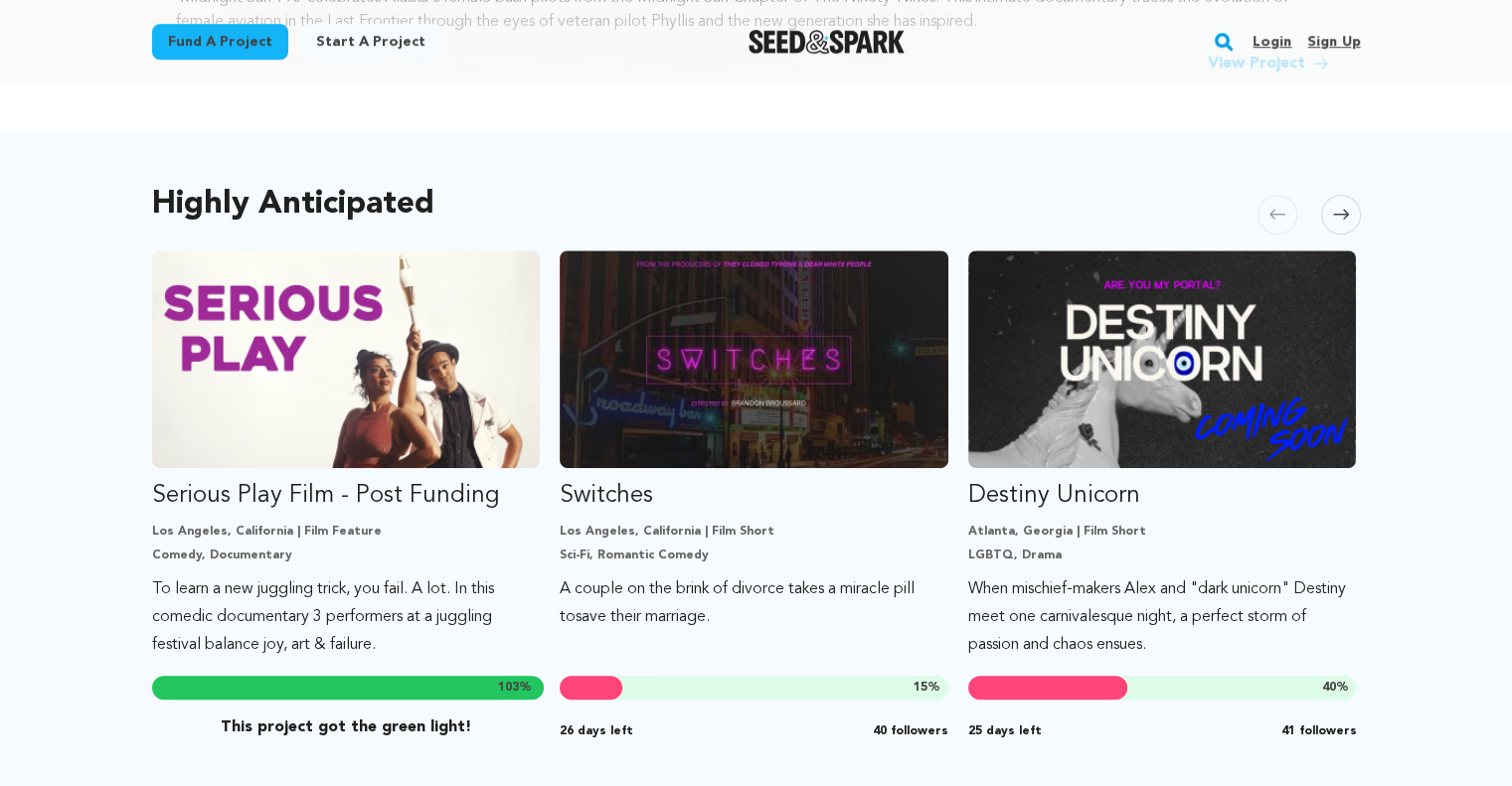 scroll, scrollTop: 958, scrollLeft: 0, axis: vertical 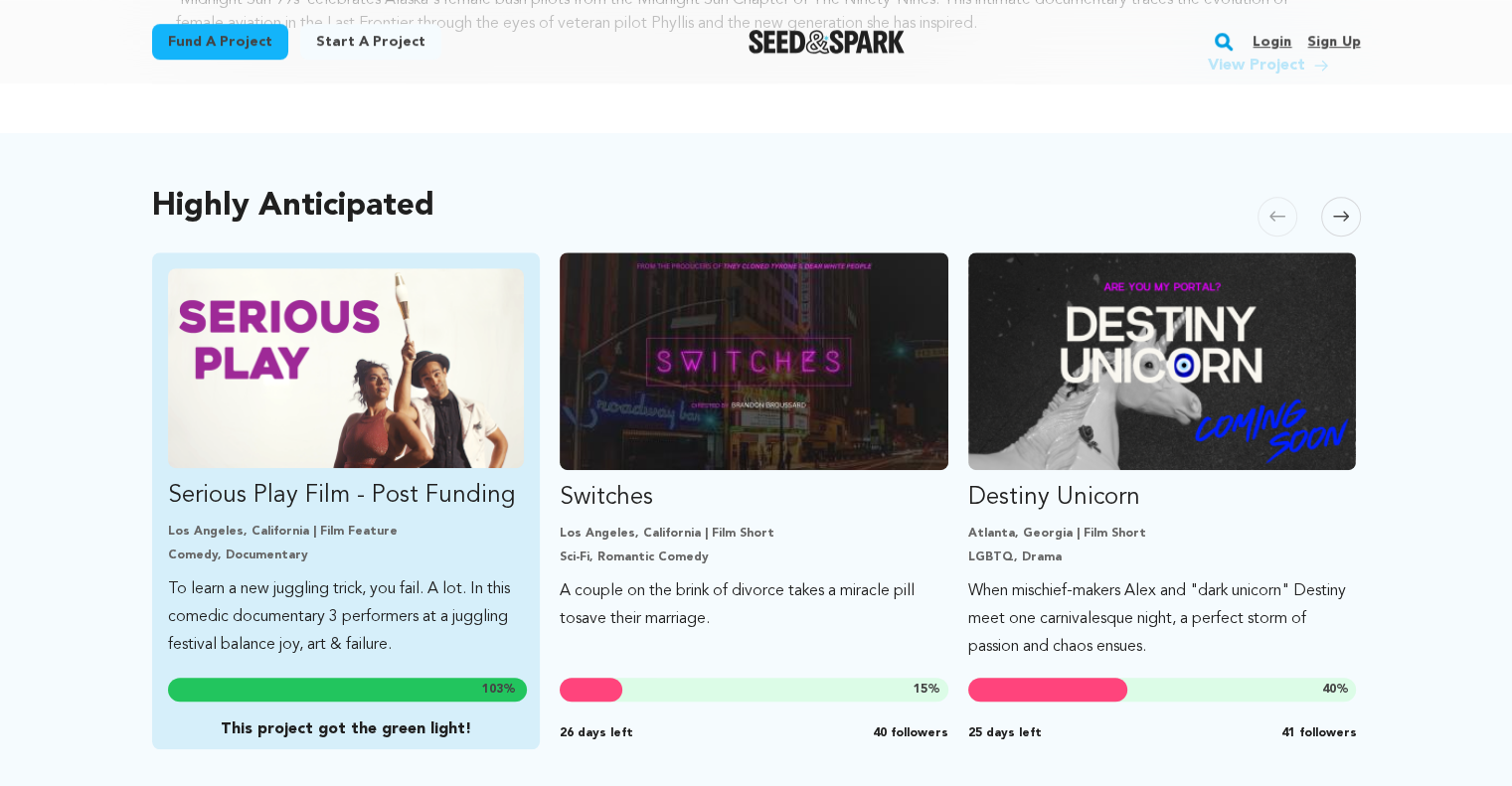 click at bounding box center [346, 368] 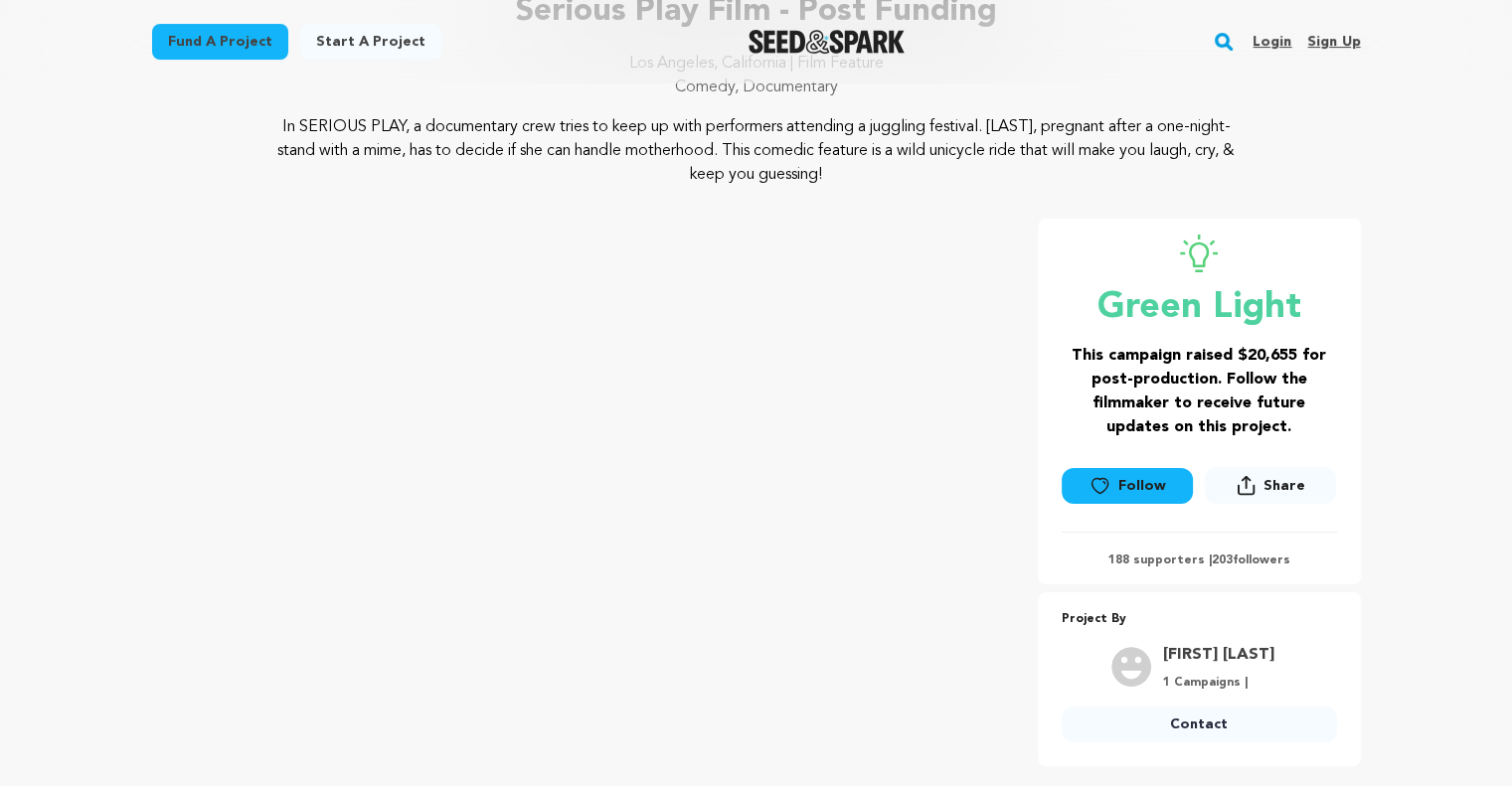 scroll, scrollTop: 0, scrollLeft: 0, axis: both 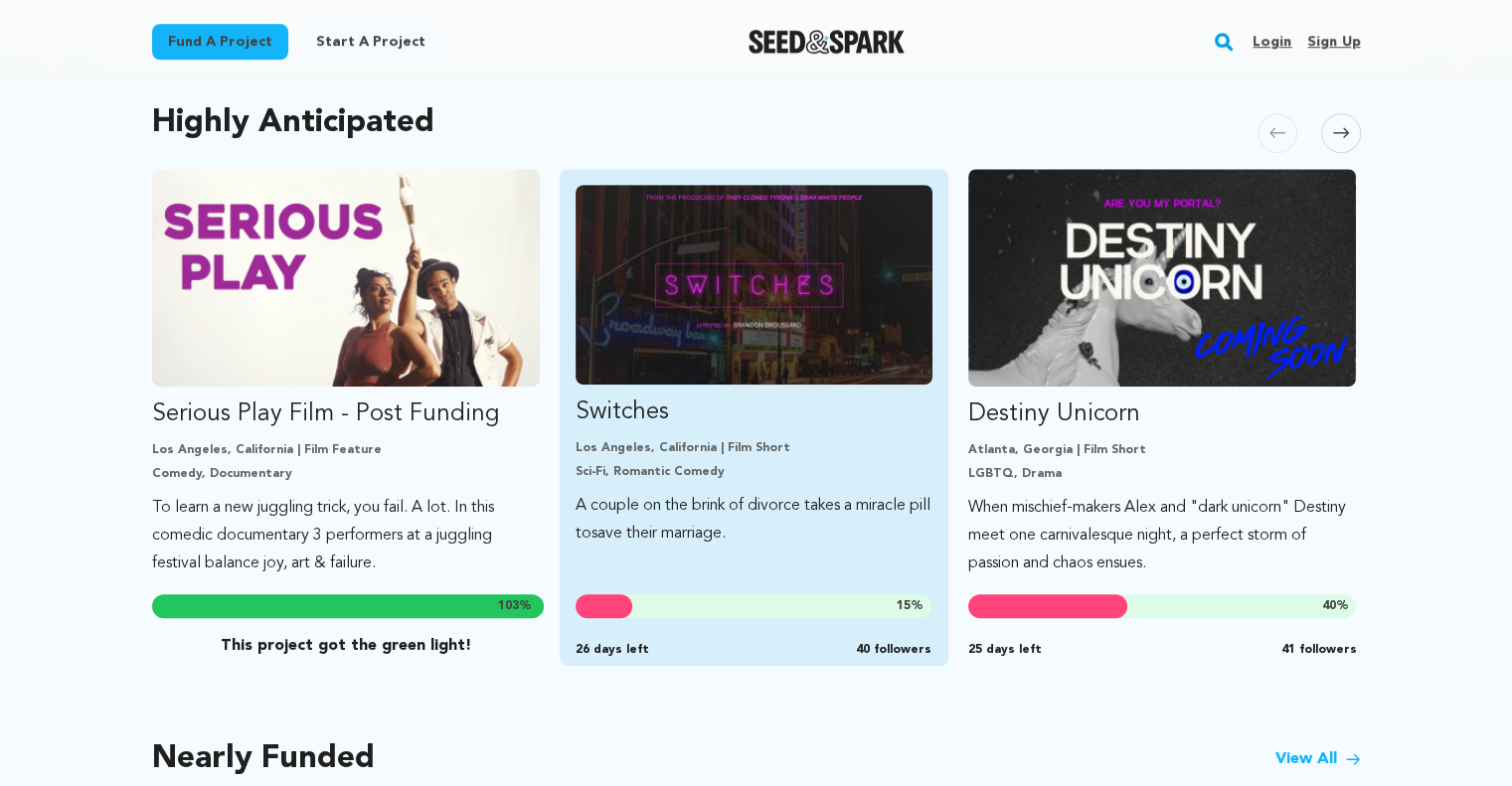 click at bounding box center [754, 284] 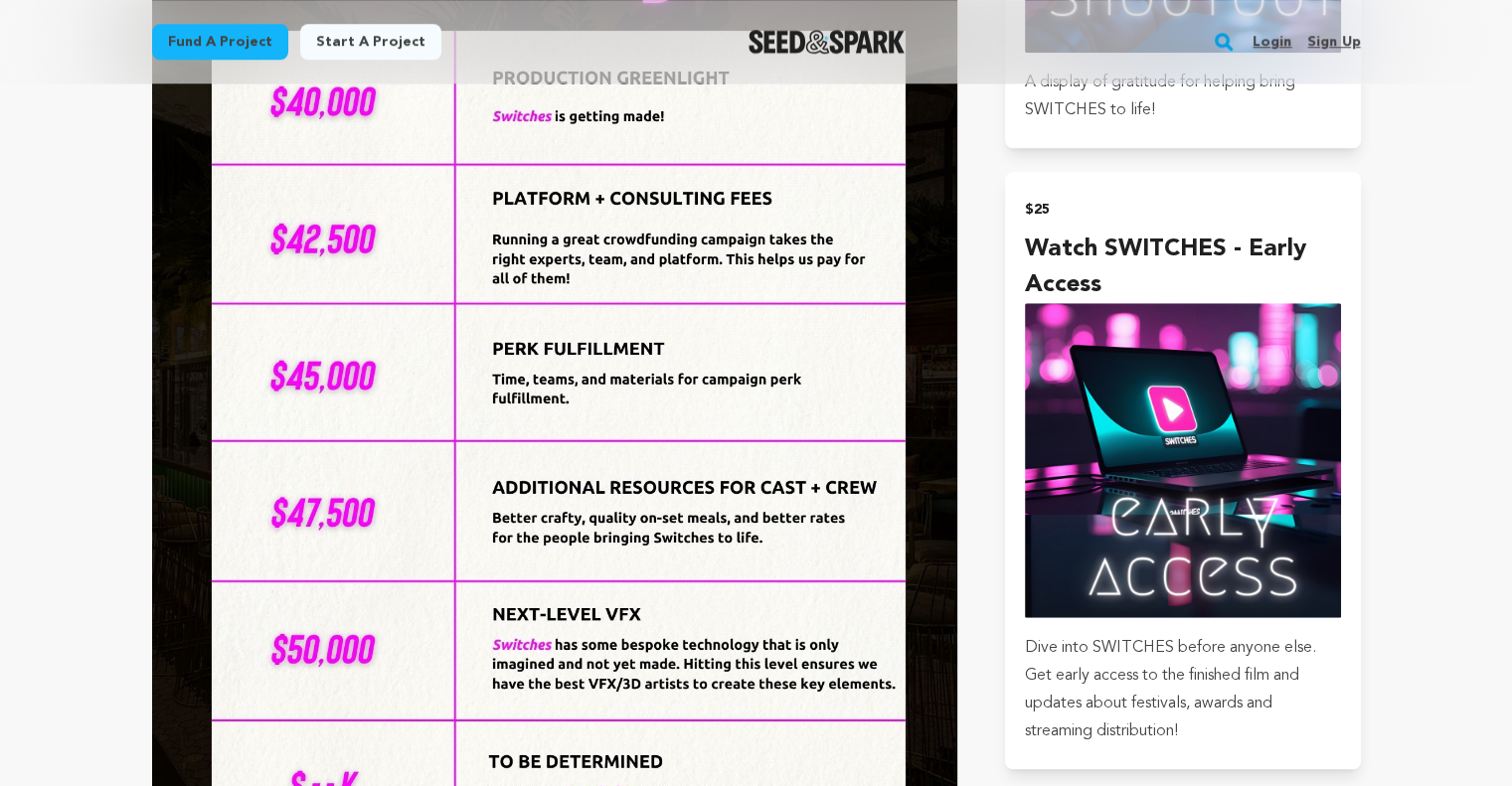 scroll, scrollTop: 1687, scrollLeft: 0, axis: vertical 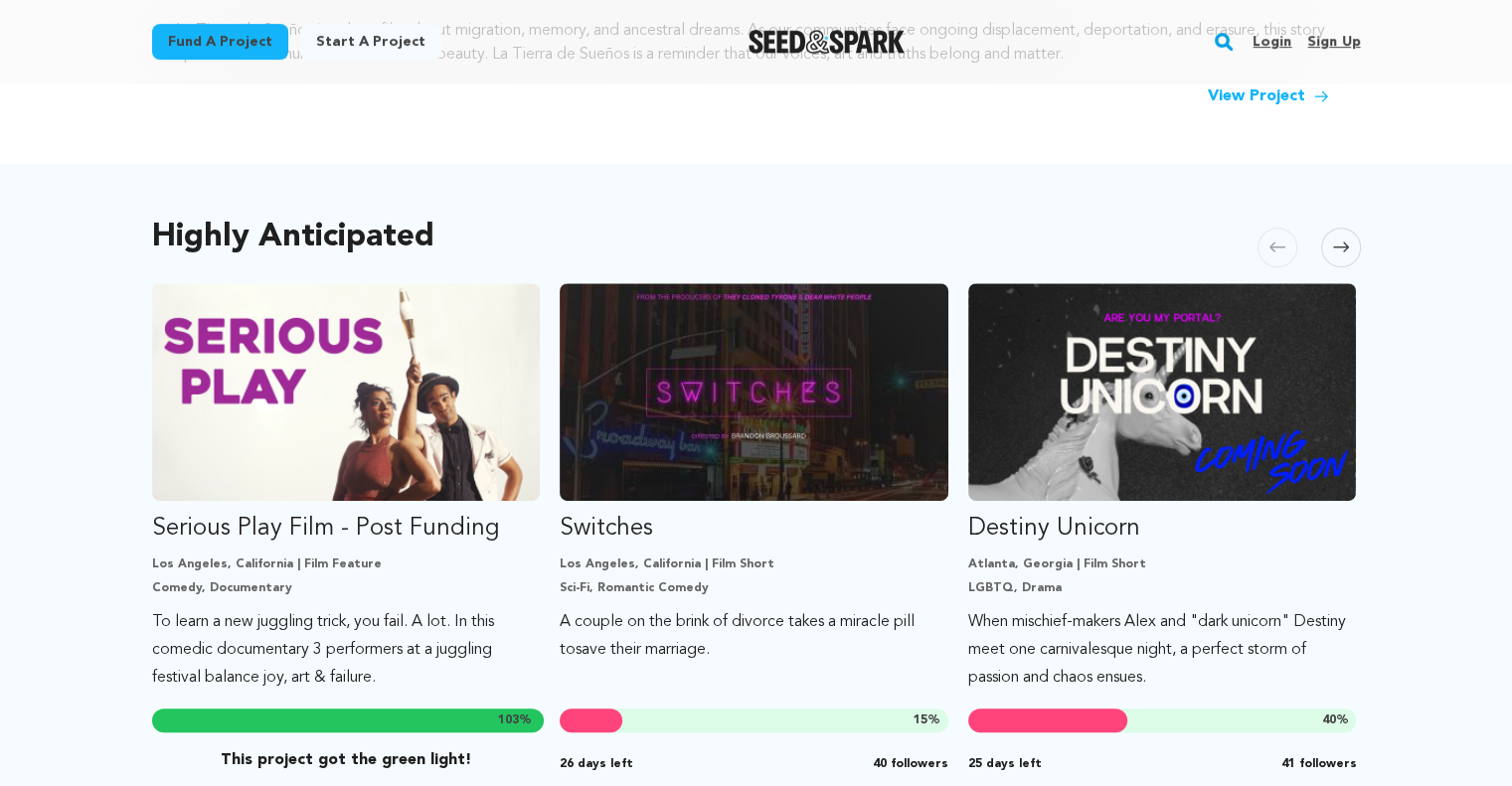 click at bounding box center [1341, 247] 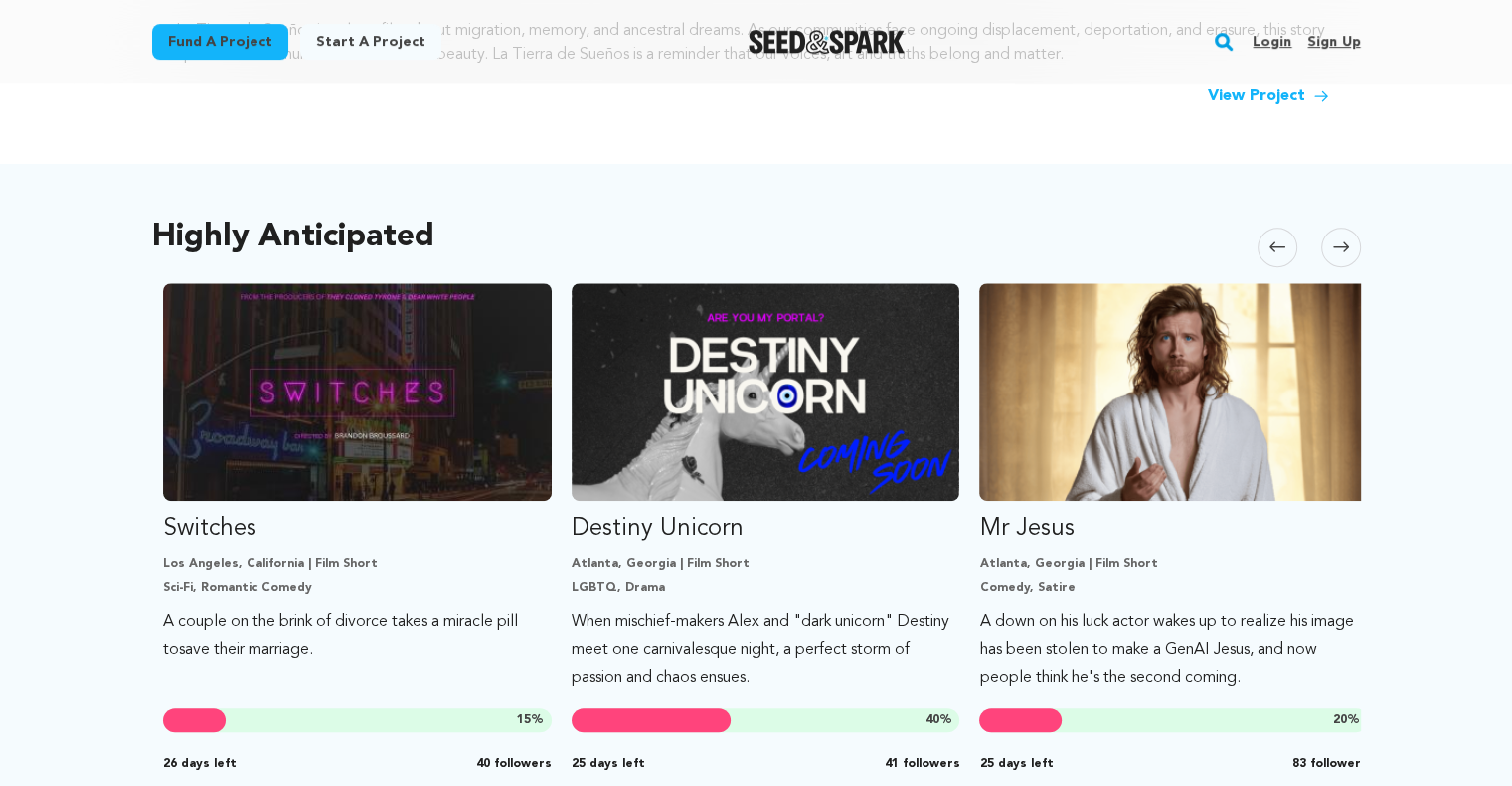 scroll, scrollTop: 0, scrollLeft: 408, axis: horizontal 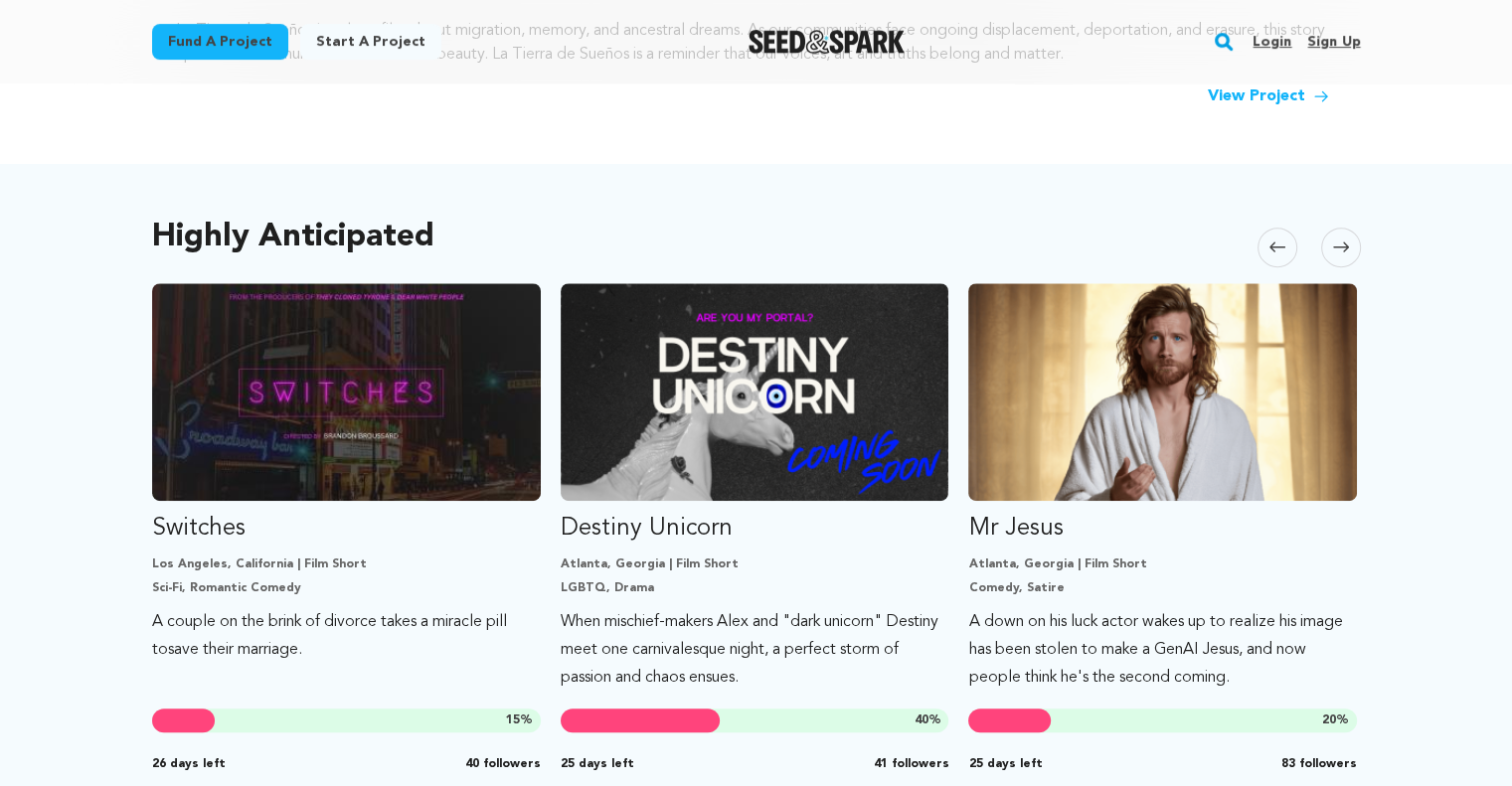click at bounding box center (1341, 247) 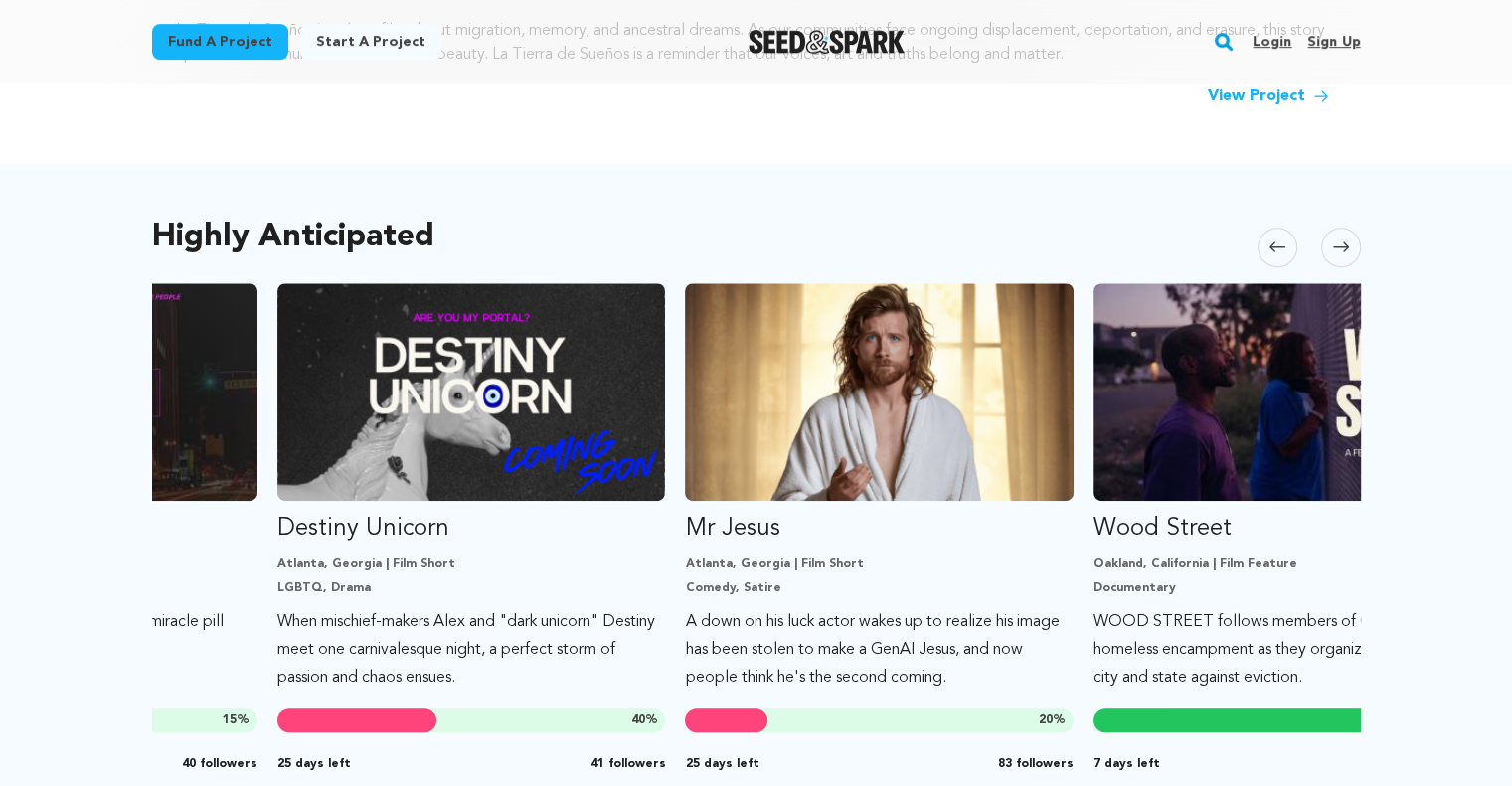 scroll, scrollTop: 0, scrollLeft: 816, axis: horizontal 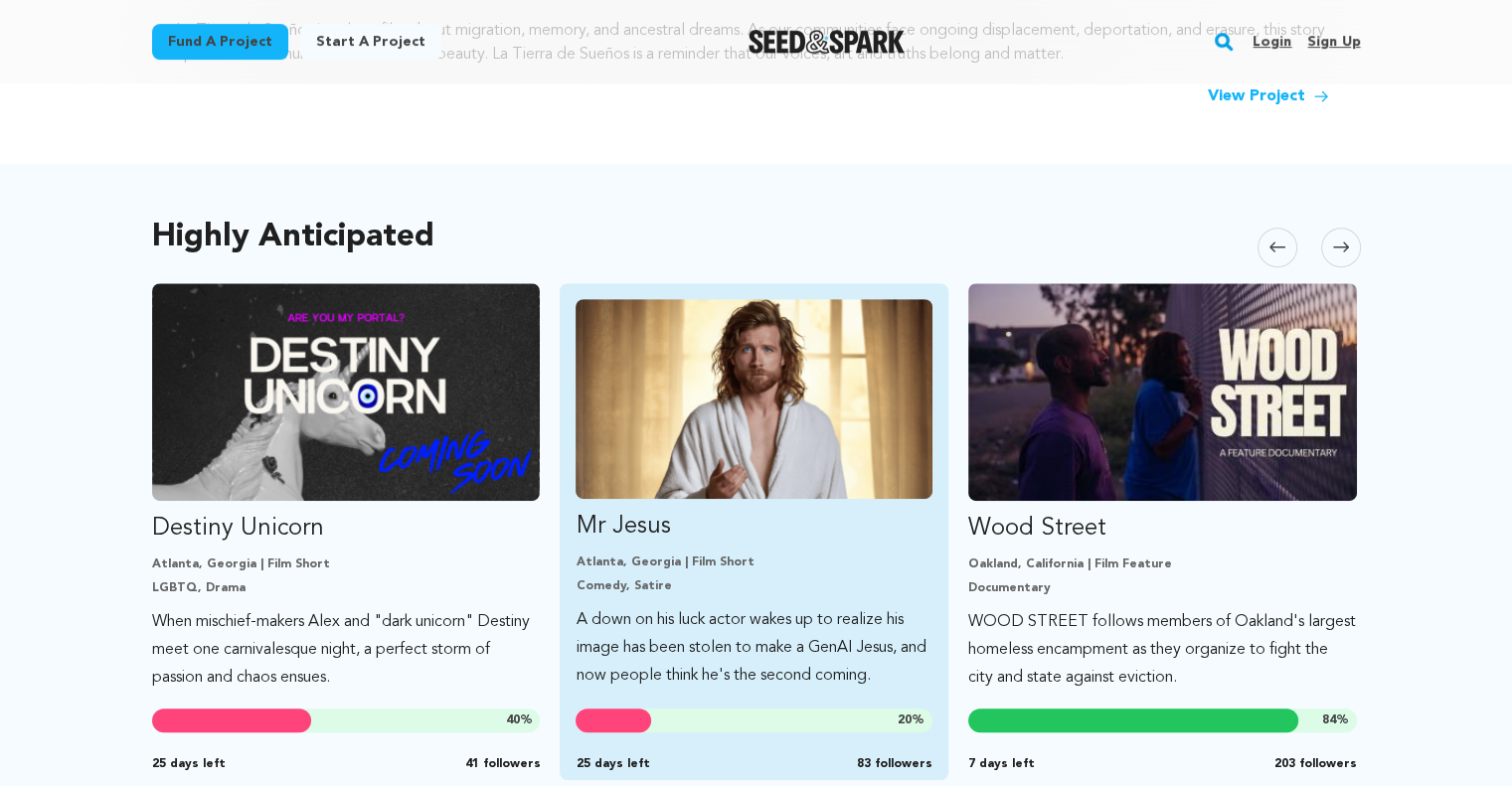 click at bounding box center (754, 398) 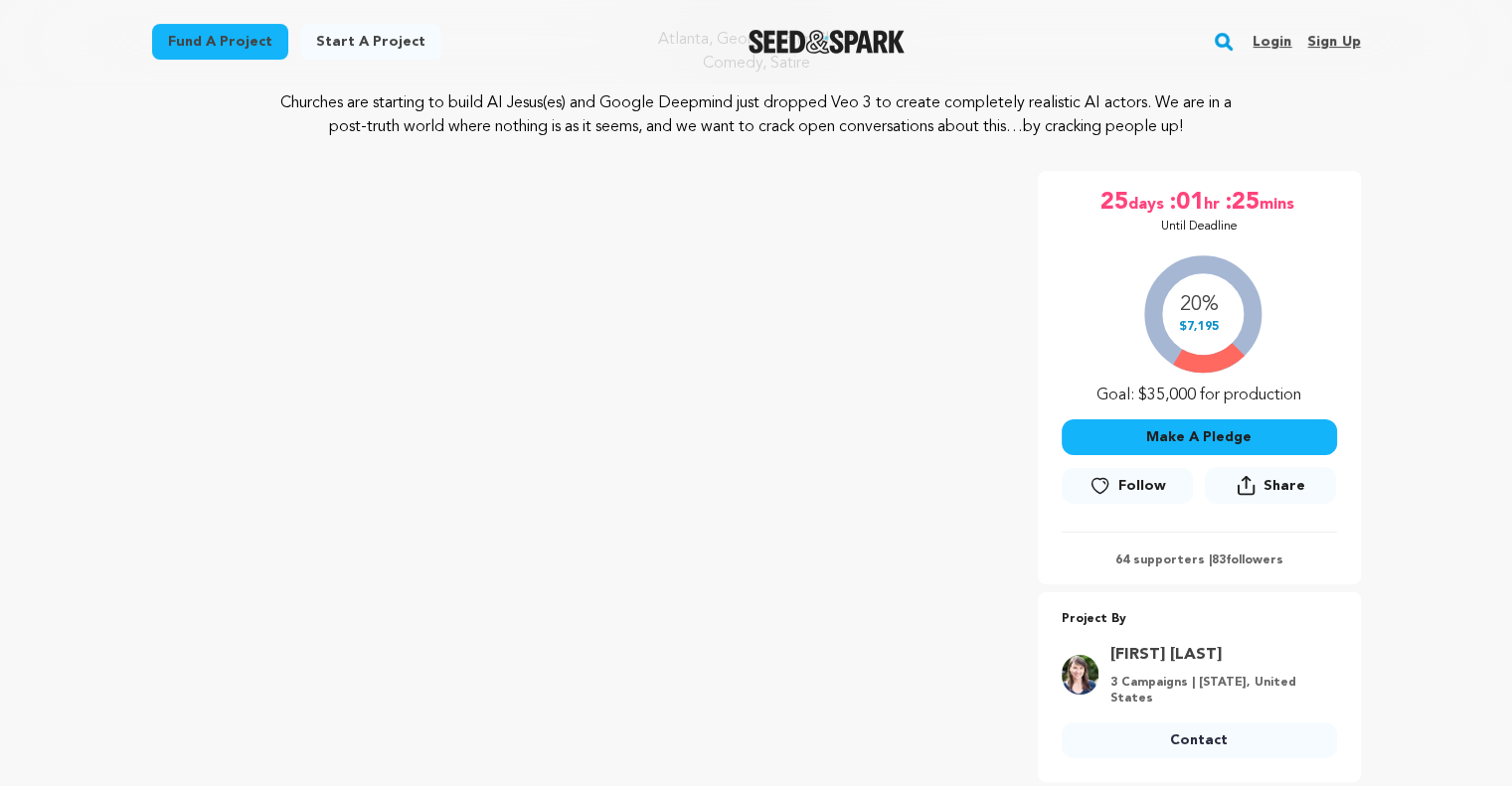 scroll, scrollTop: 213, scrollLeft: 0, axis: vertical 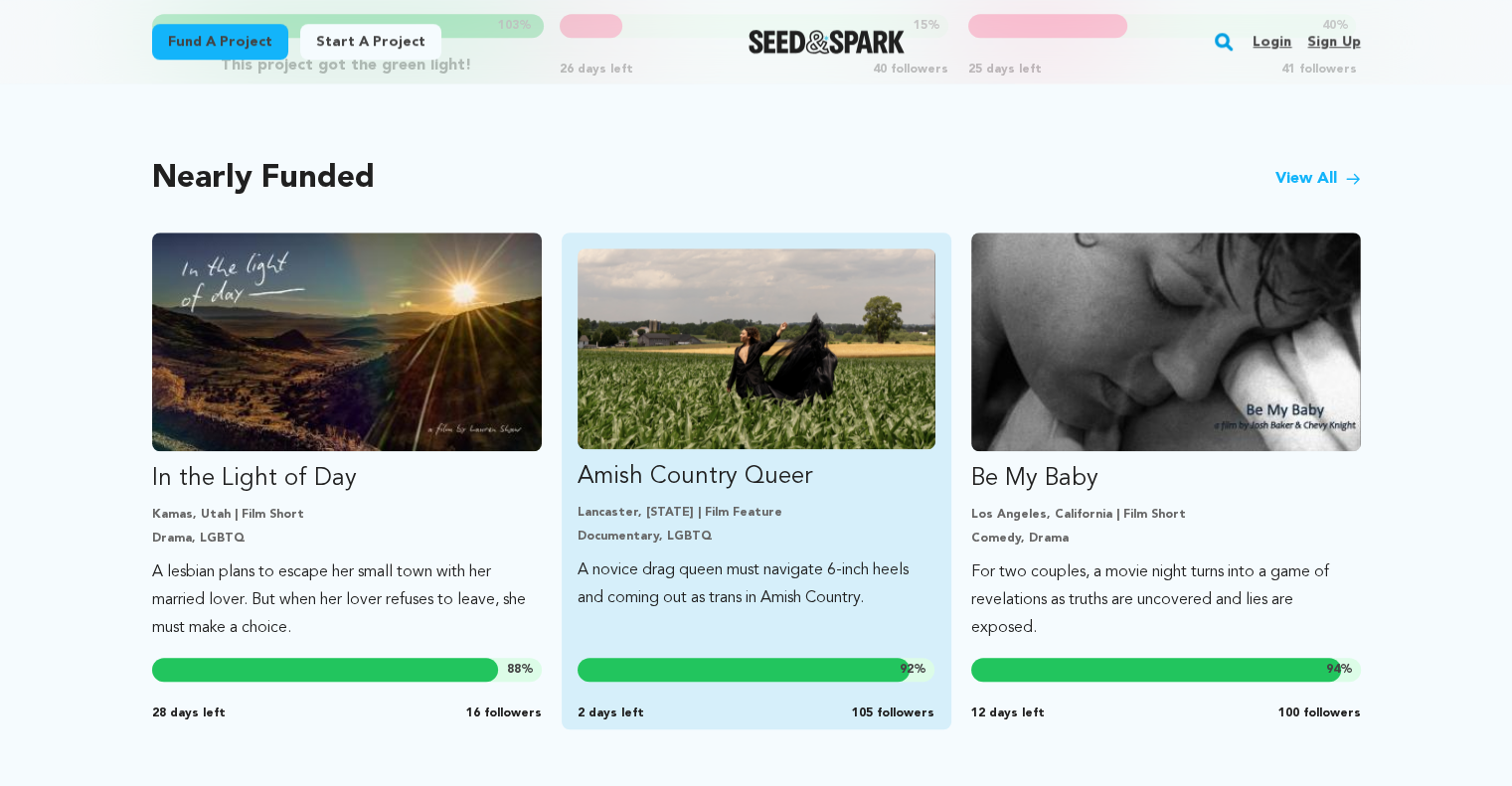 click at bounding box center [756, 349] 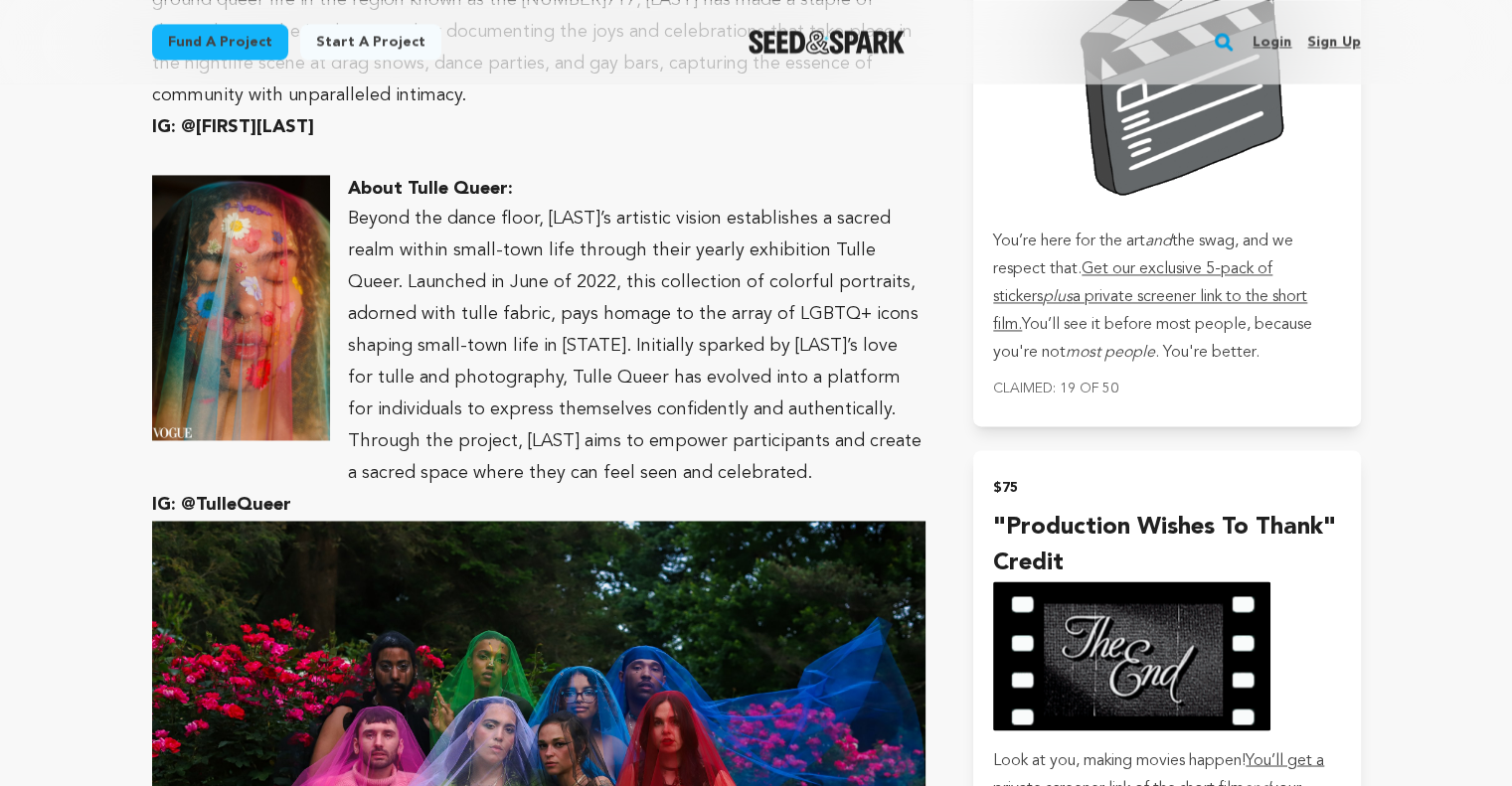 scroll, scrollTop: 3029, scrollLeft: 0, axis: vertical 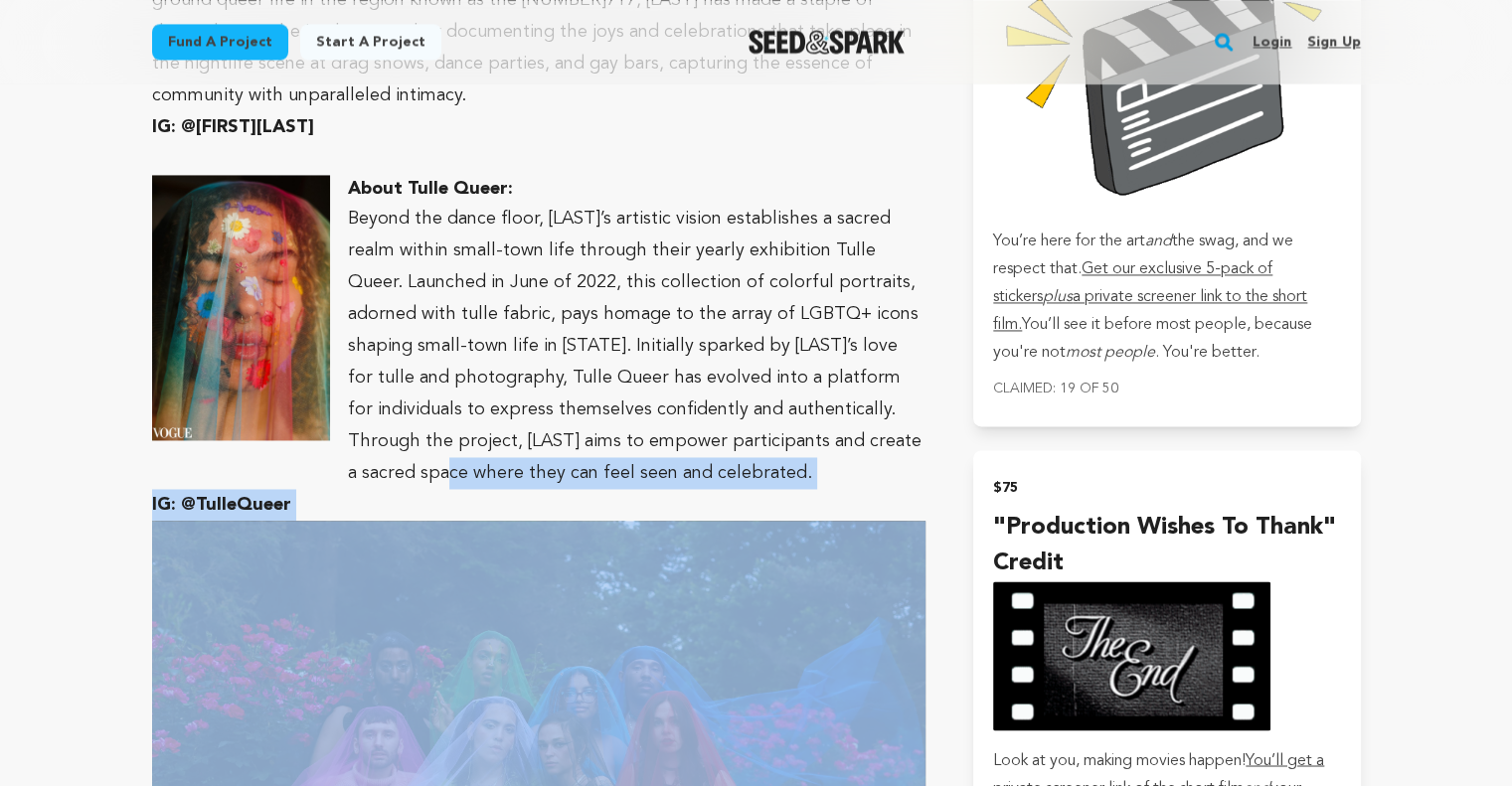 drag, startPoint x: 48, startPoint y: 522, endPoint x: 81, endPoint y: 442, distance: 86.53901 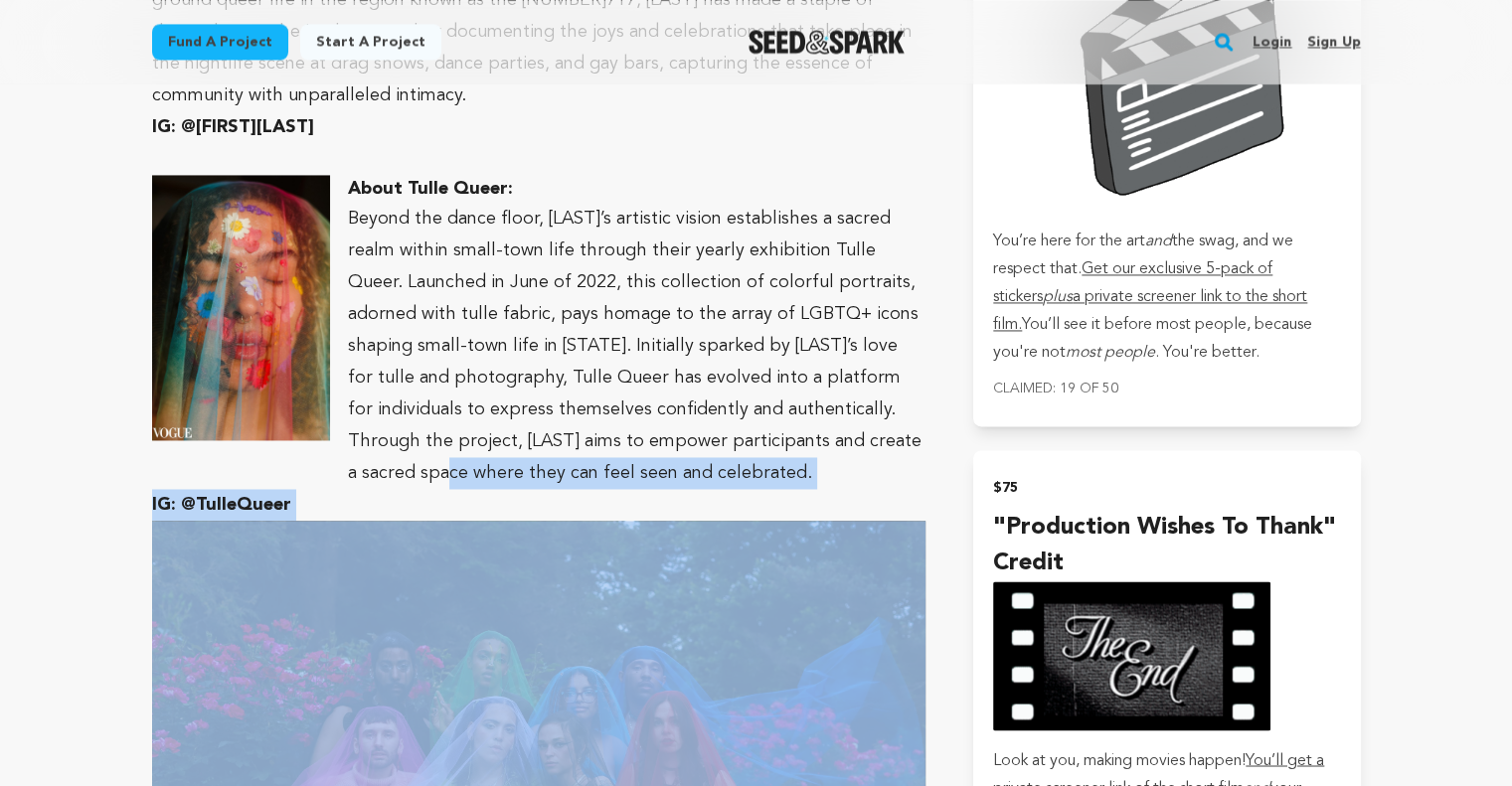 click on "Fund a project
Start a project
Search
Login
Sign up
Start a project" at bounding box center (756, 2139) 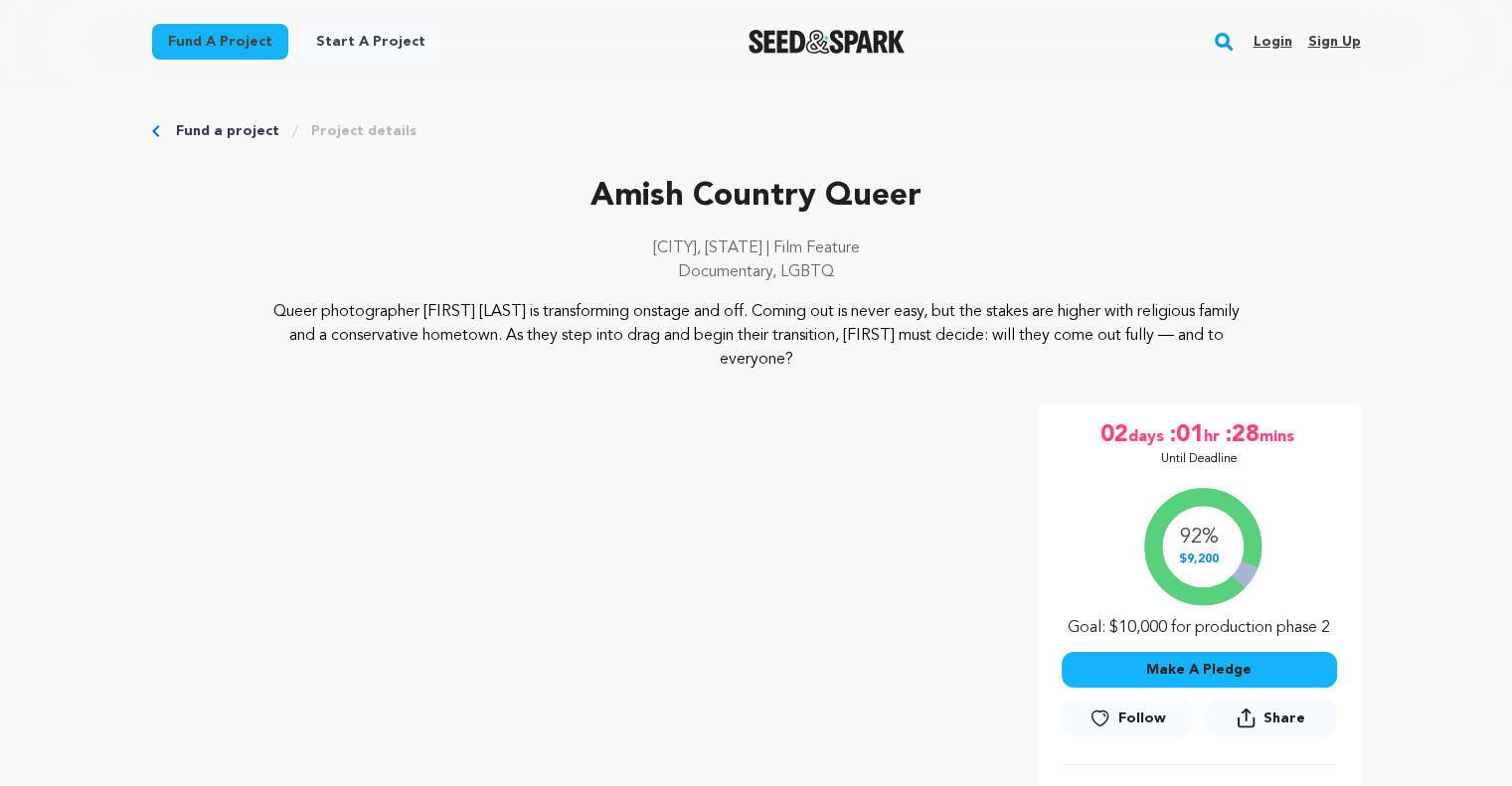 scroll, scrollTop: 0, scrollLeft: 0, axis: both 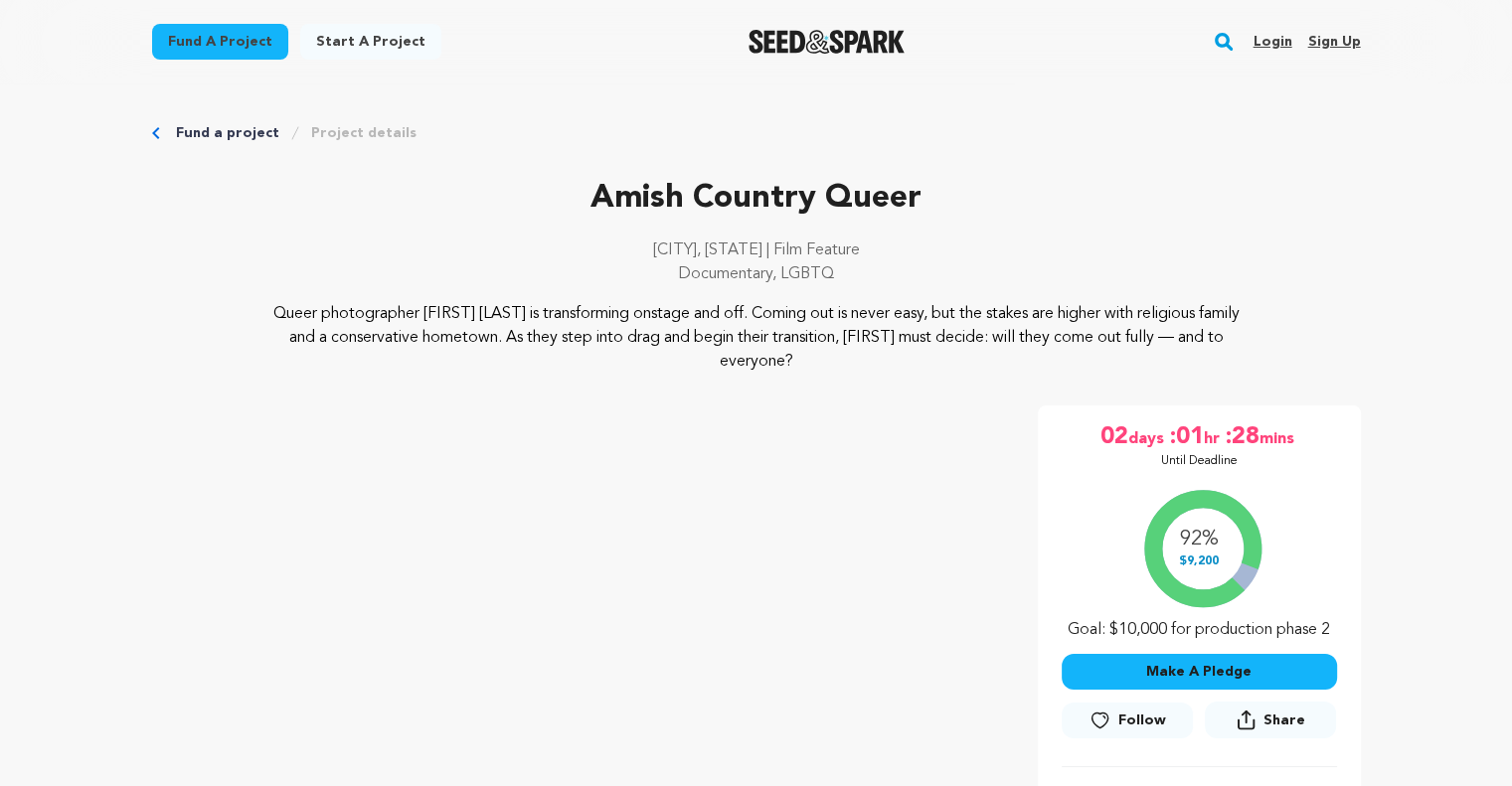 click 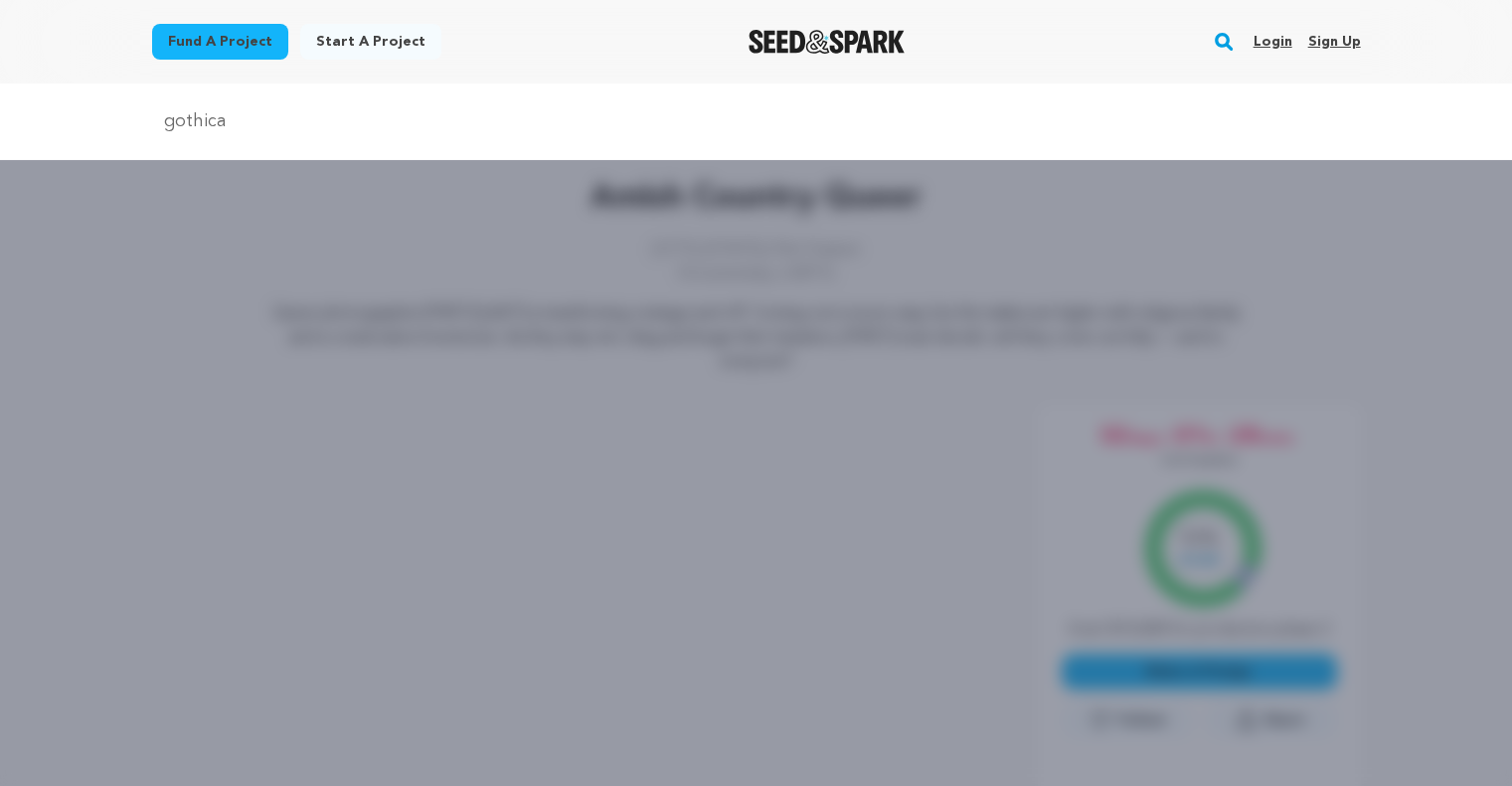 type on "gothica" 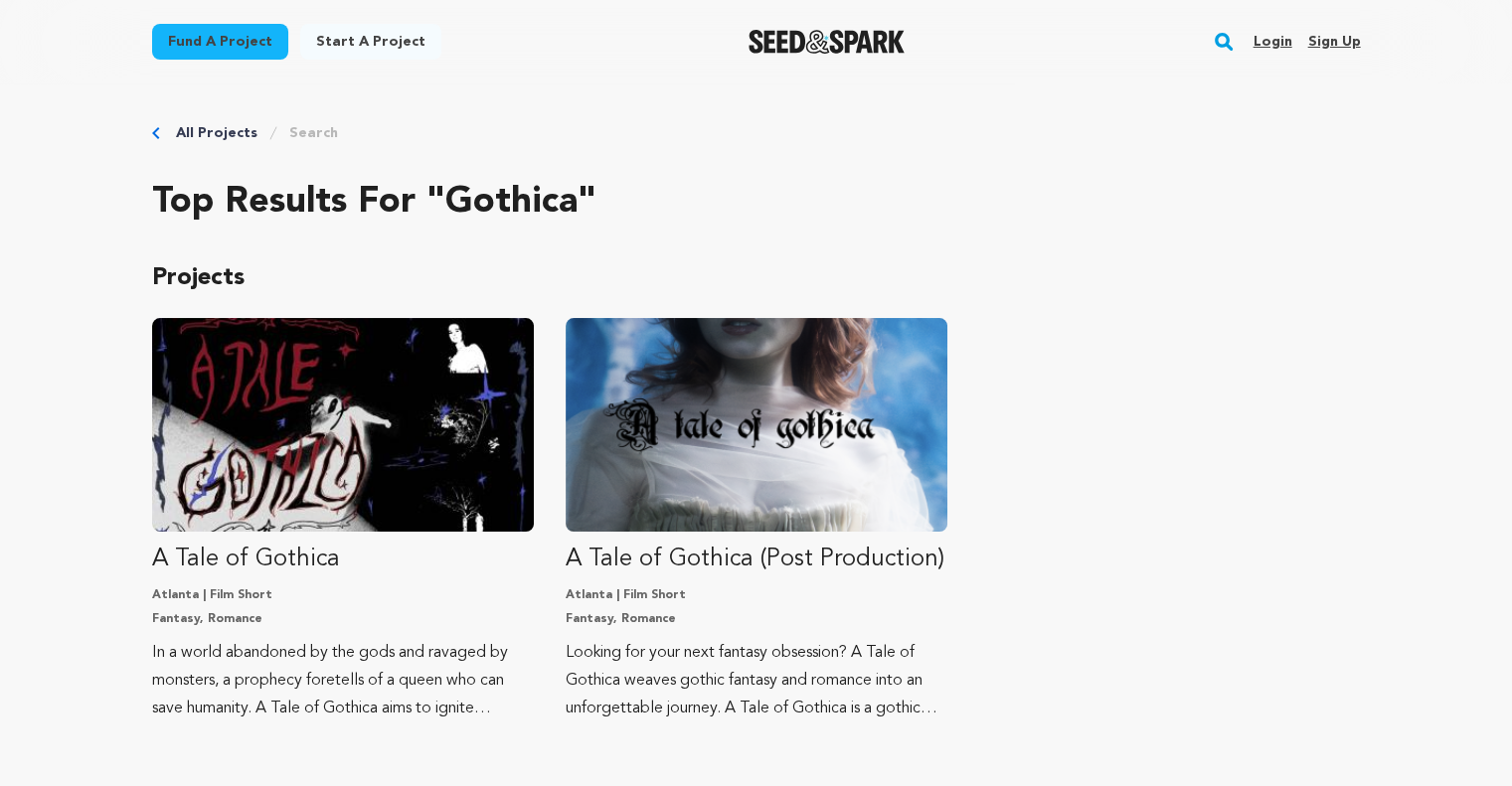 scroll, scrollTop: 0, scrollLeft: 0, axis: both 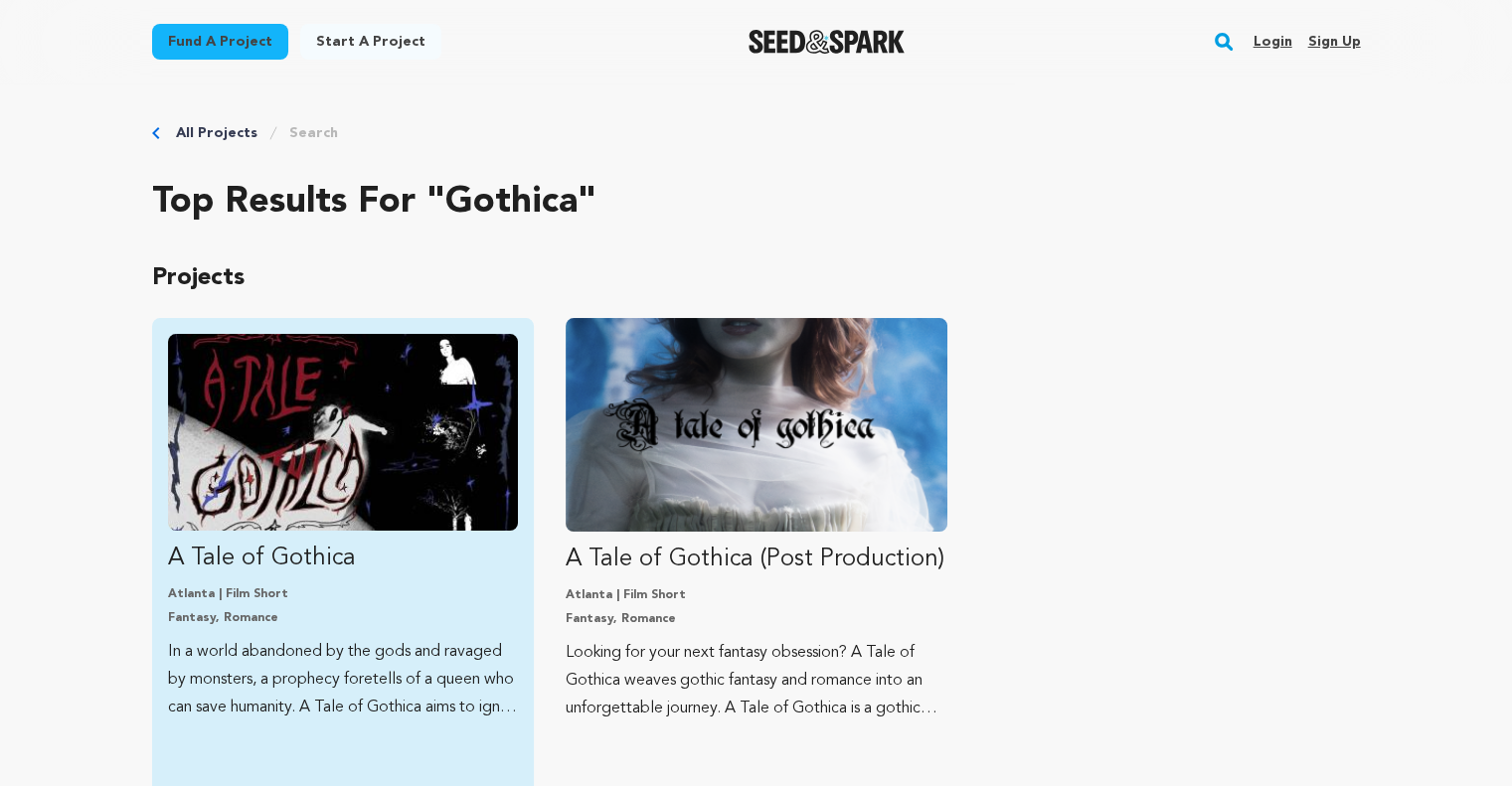 click at bounding box center [343, 432] 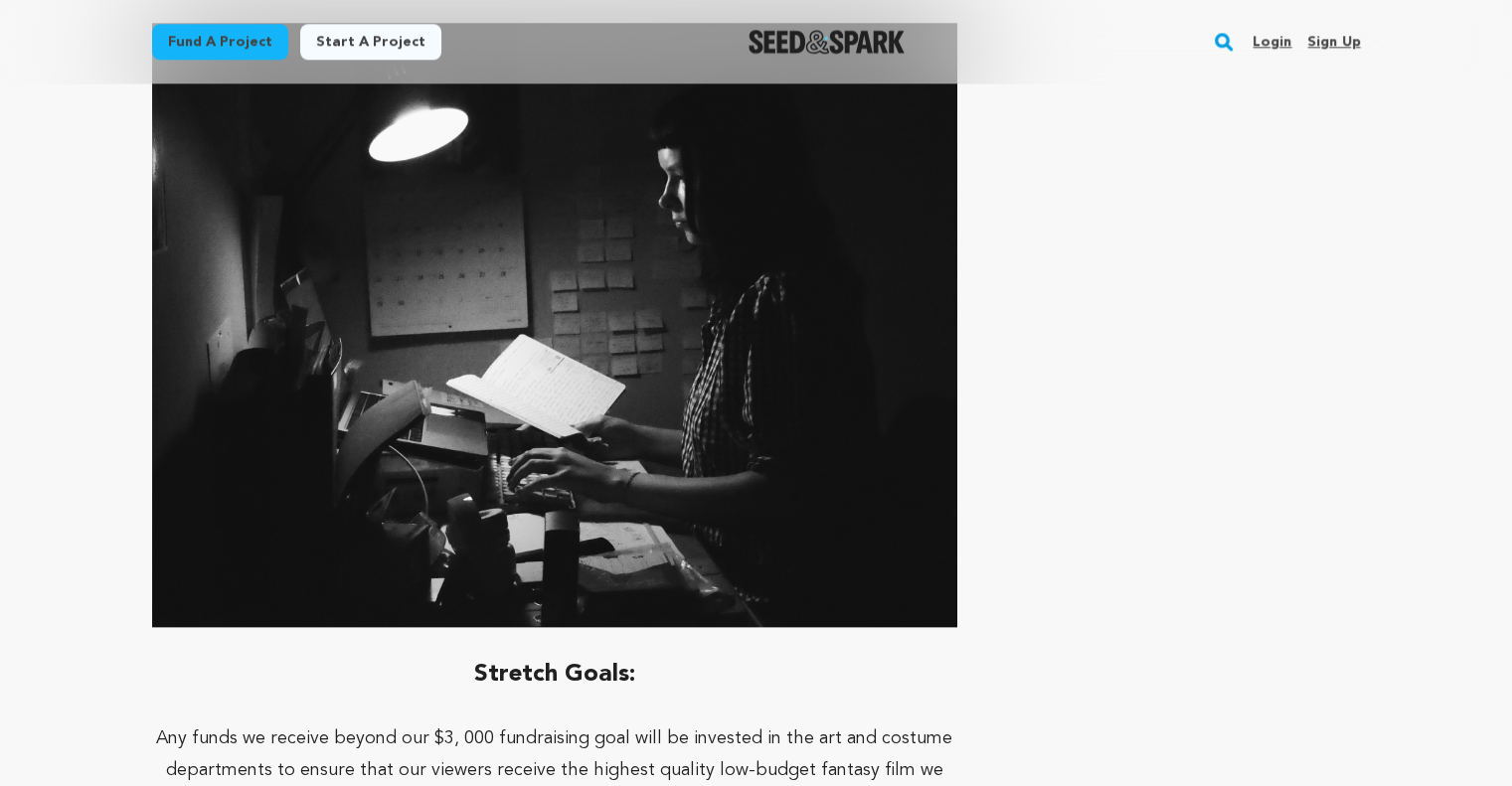 scroll, scrollTop: 9601, scrollLeft: 0, axis: vertical 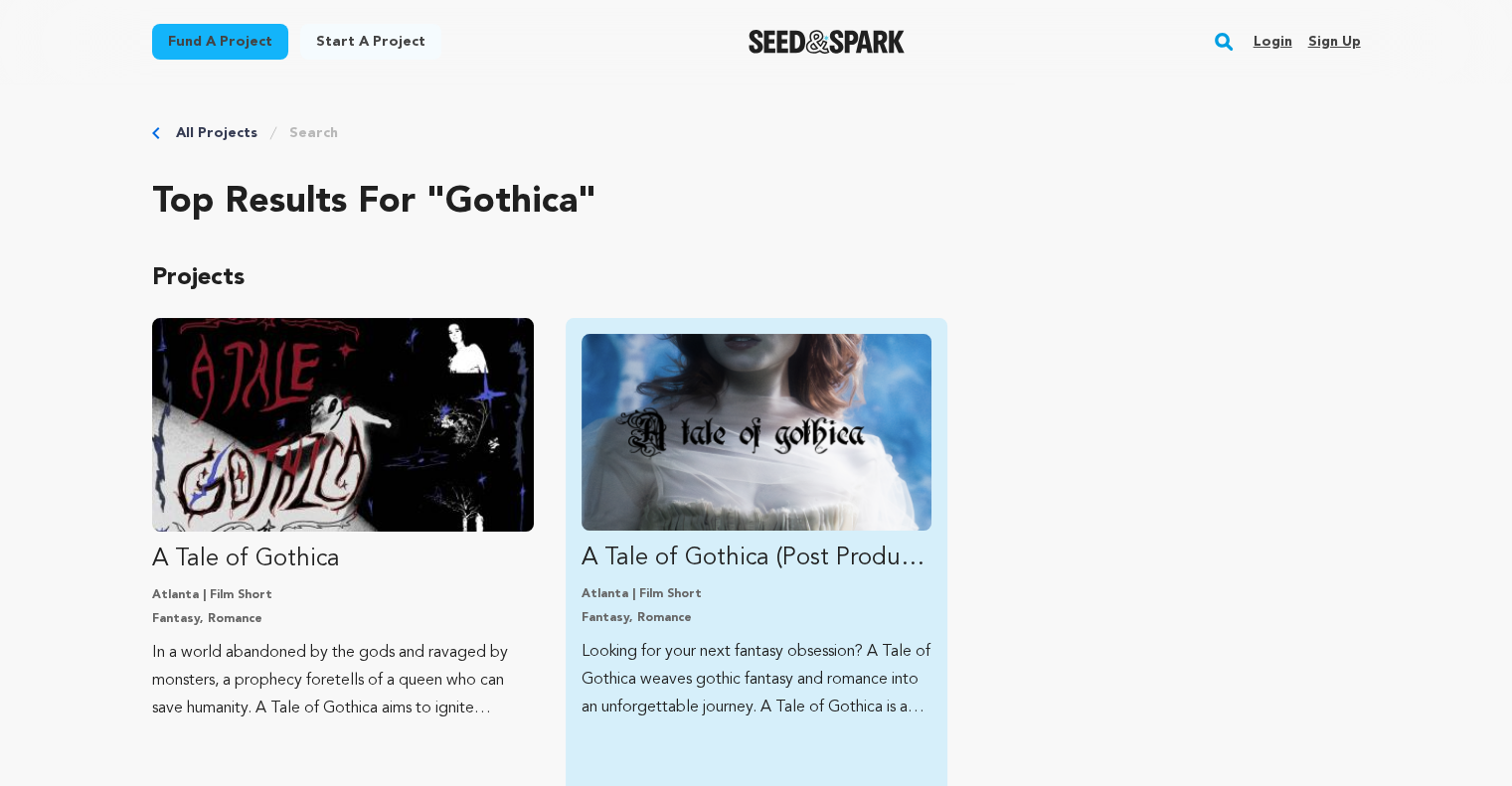 click at bounding box center (756, 432) 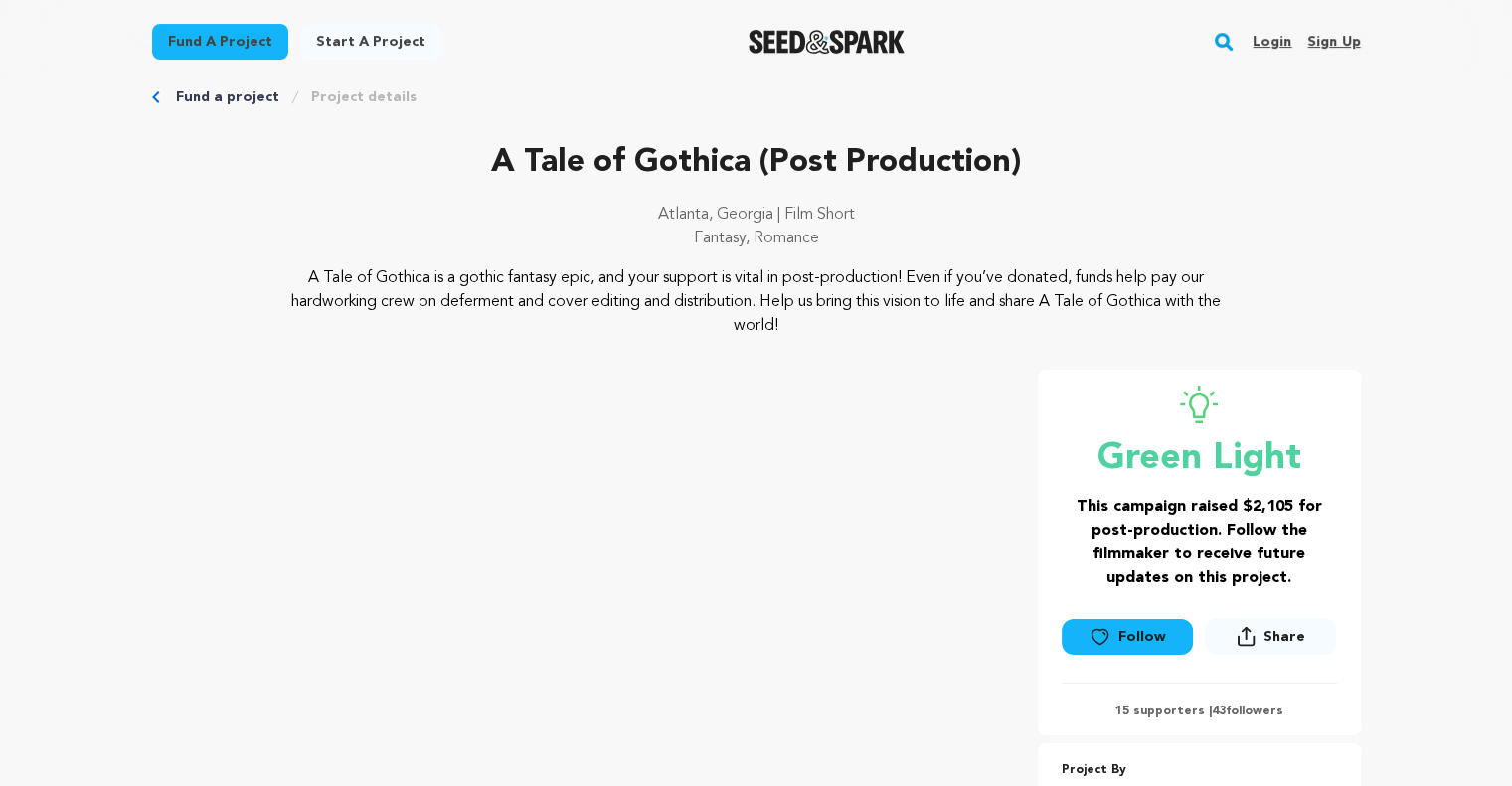 scroll, scrollTop: 0, scrollLeft: 0, axis: both 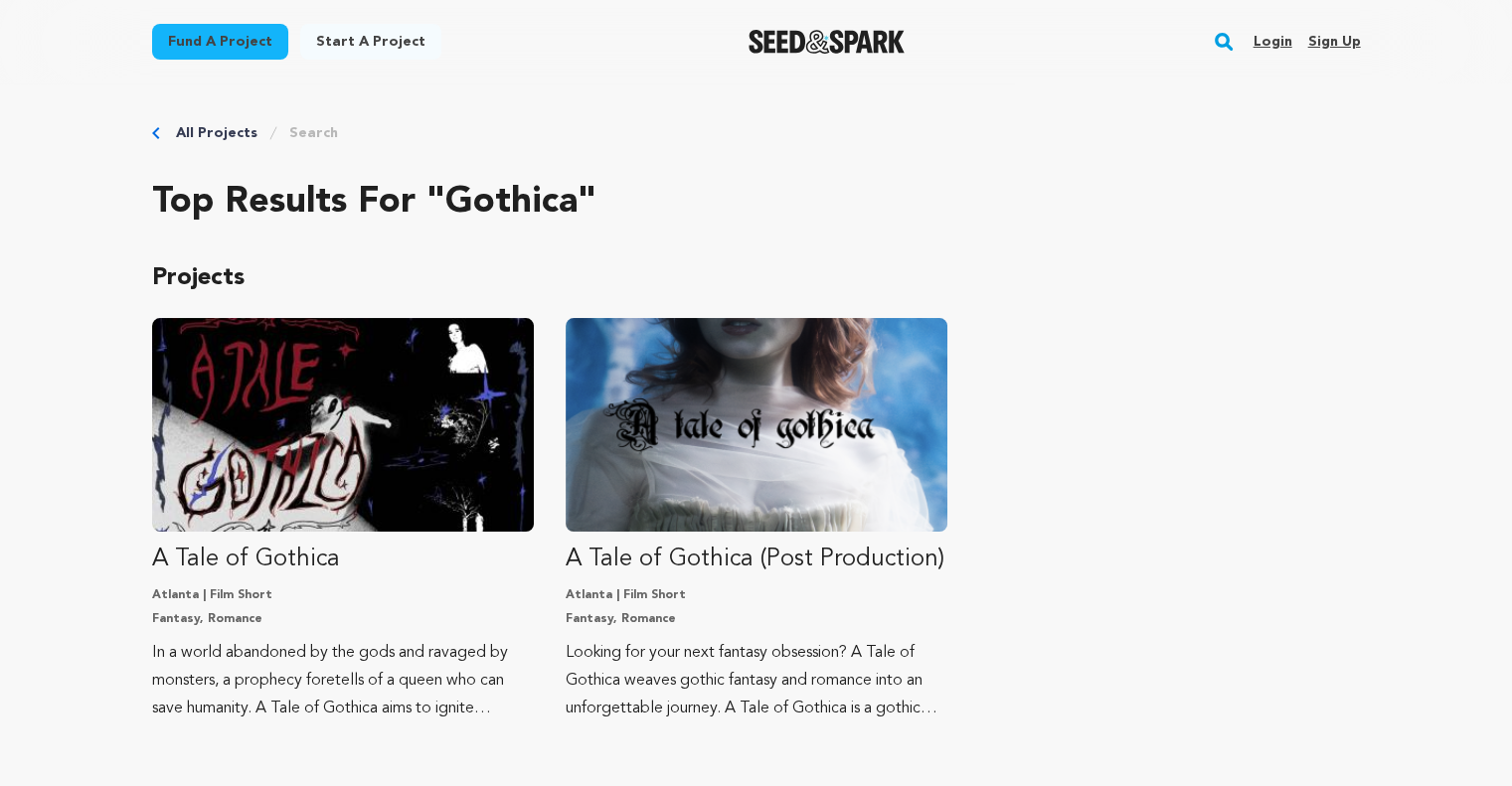 click on "All Projects" at bounding box center [217, 133] 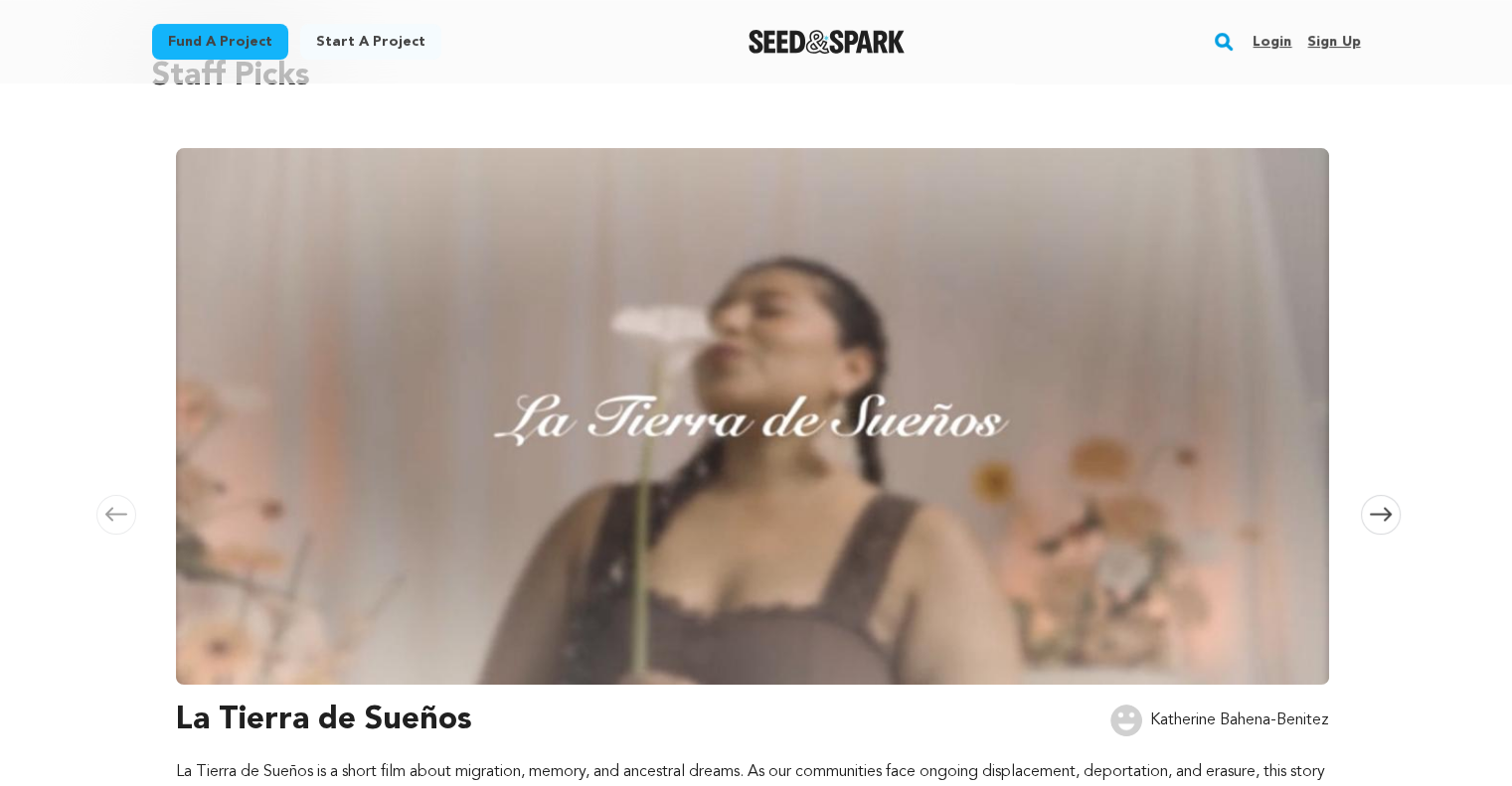 scroll, scrollTop: 183, scrollLeft: 0, axis: vertical 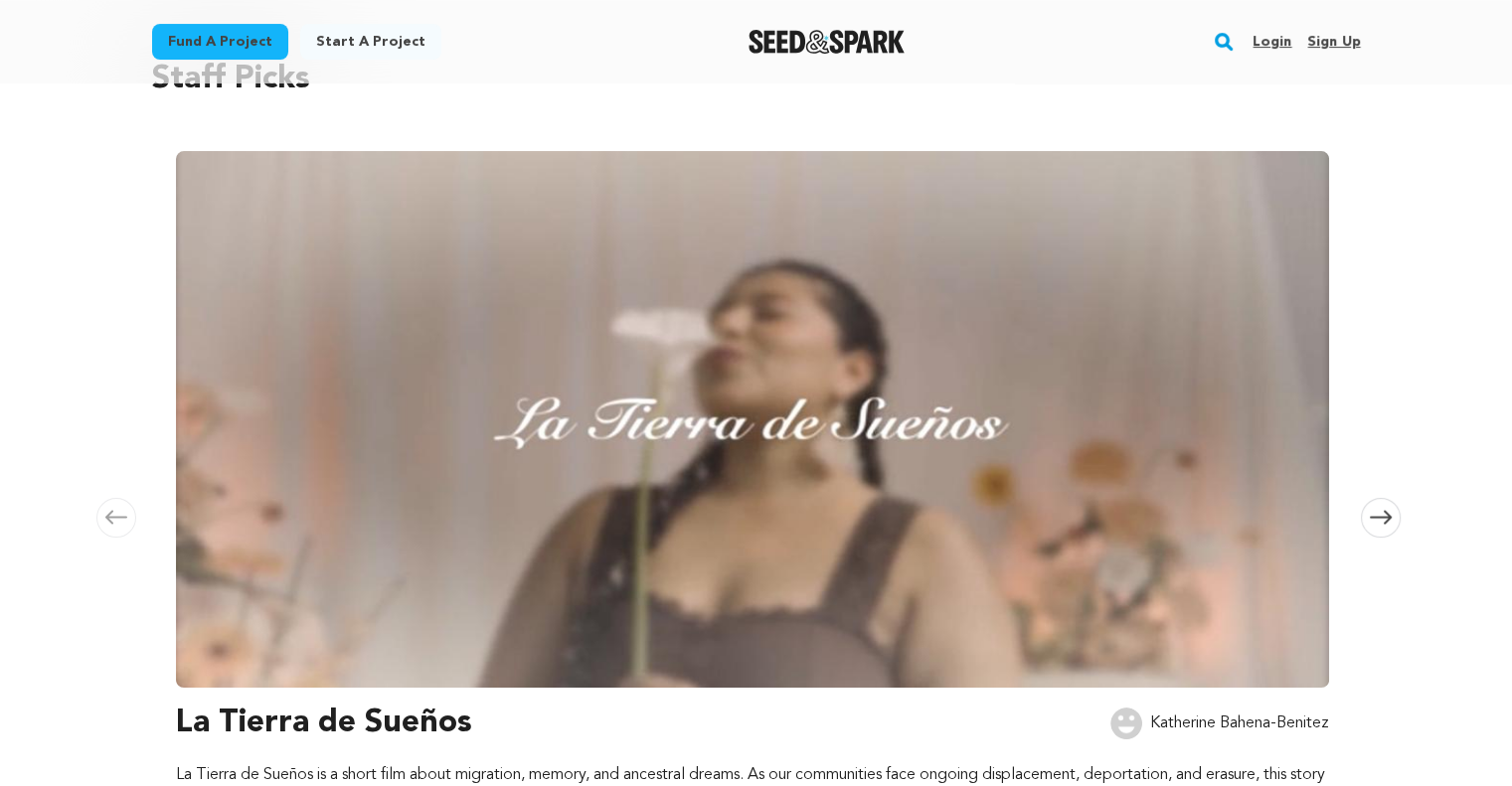 click at bounding box center [753, 419] 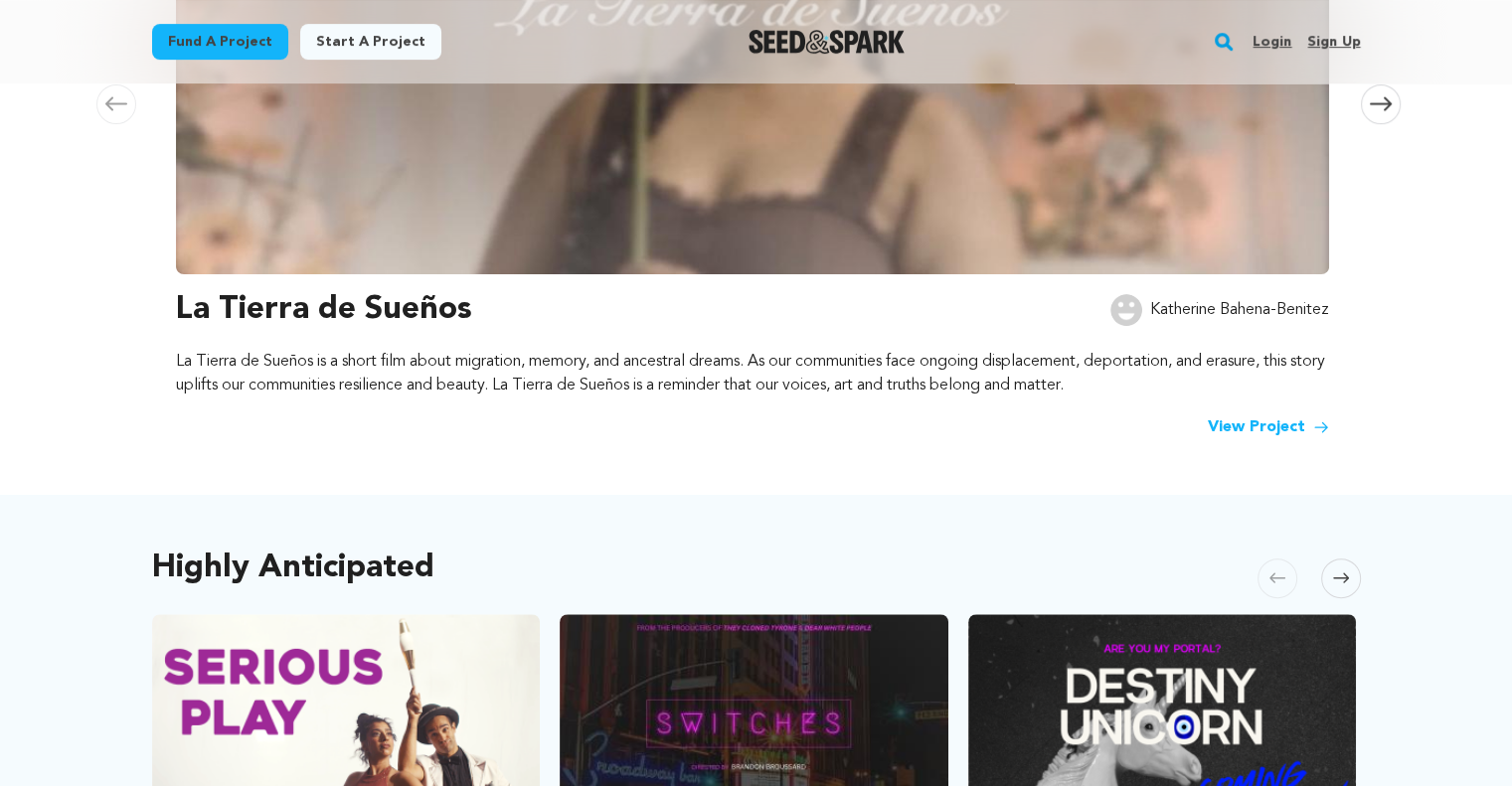 scroll, scrollTop: 599, scrollLeft: 0, axis: vertical 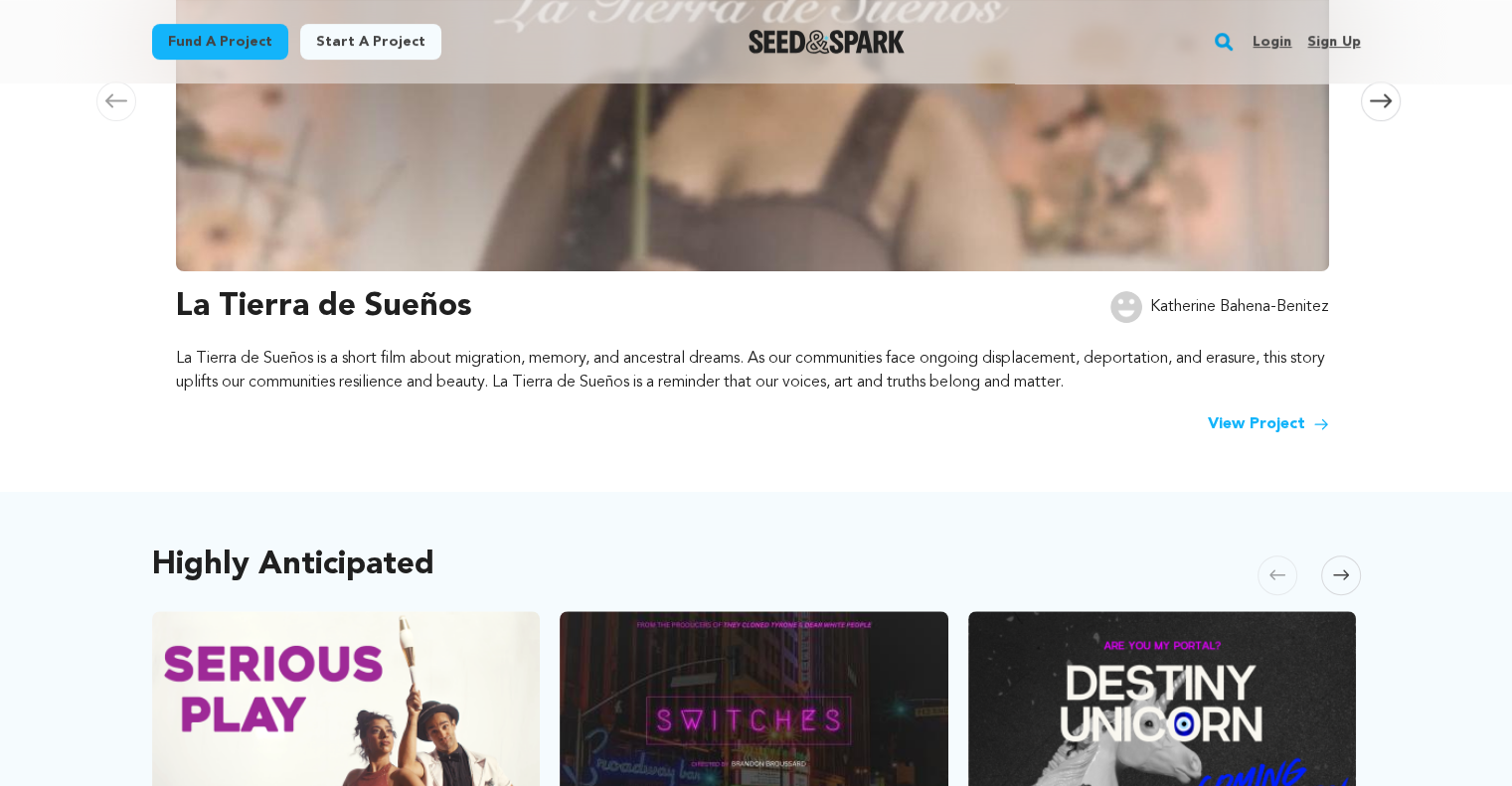 click on "View Project" at bounding box center [1268, 424] 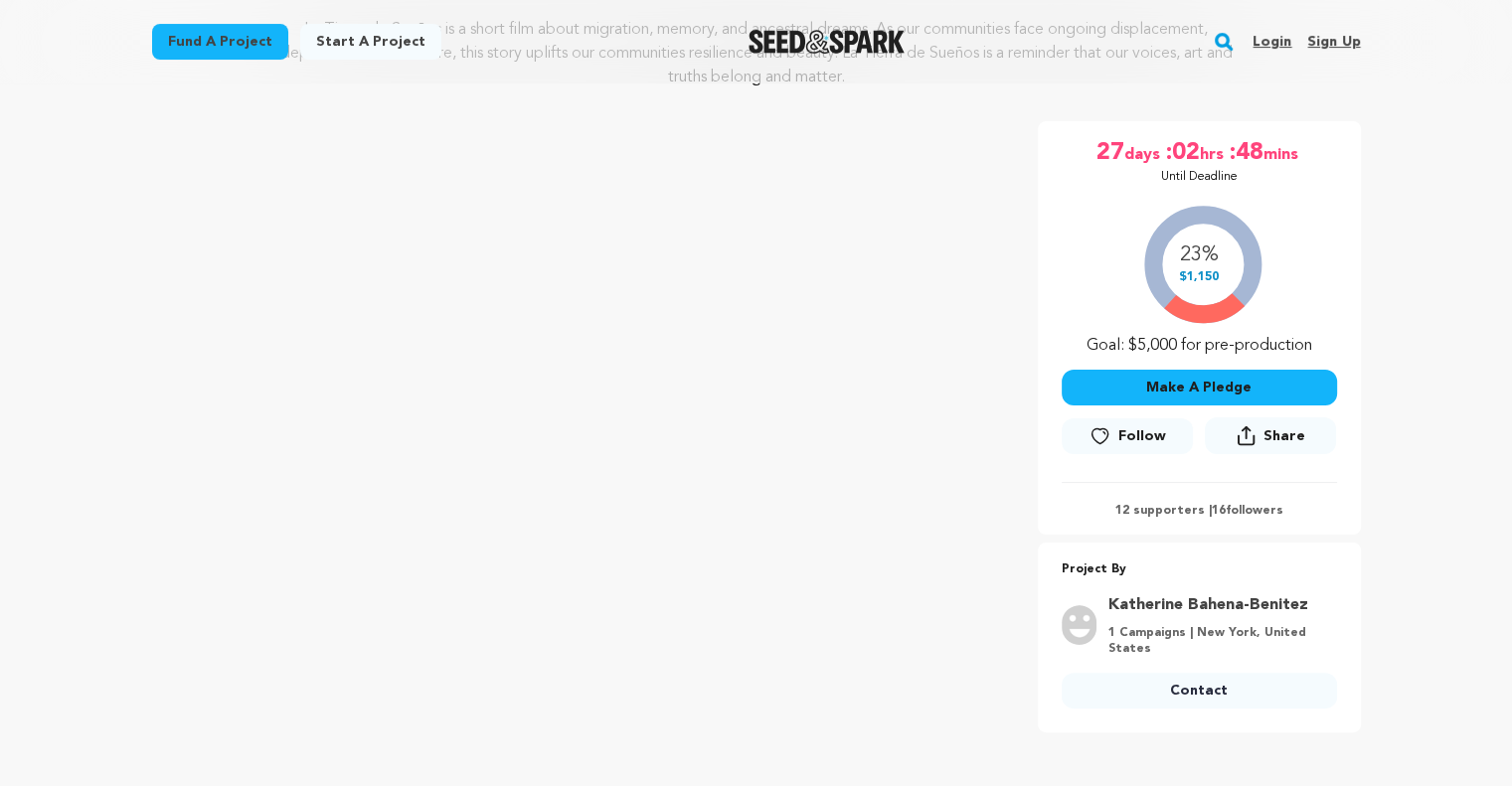 scroll, scrollTop: 282, scrollLeft: 0, axis: vertical 